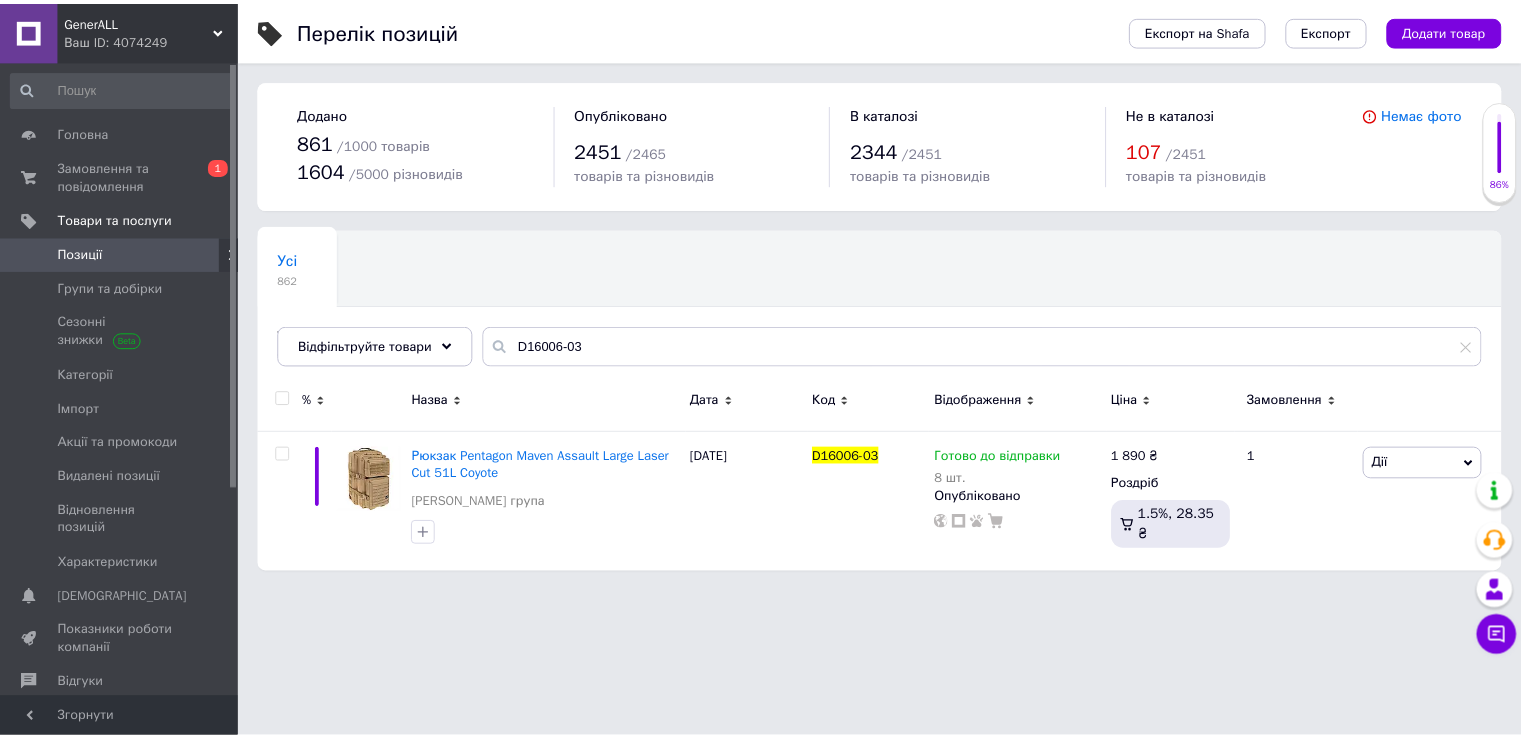scroll, scrollTop: 0, scrollLeft: 0, axis: both 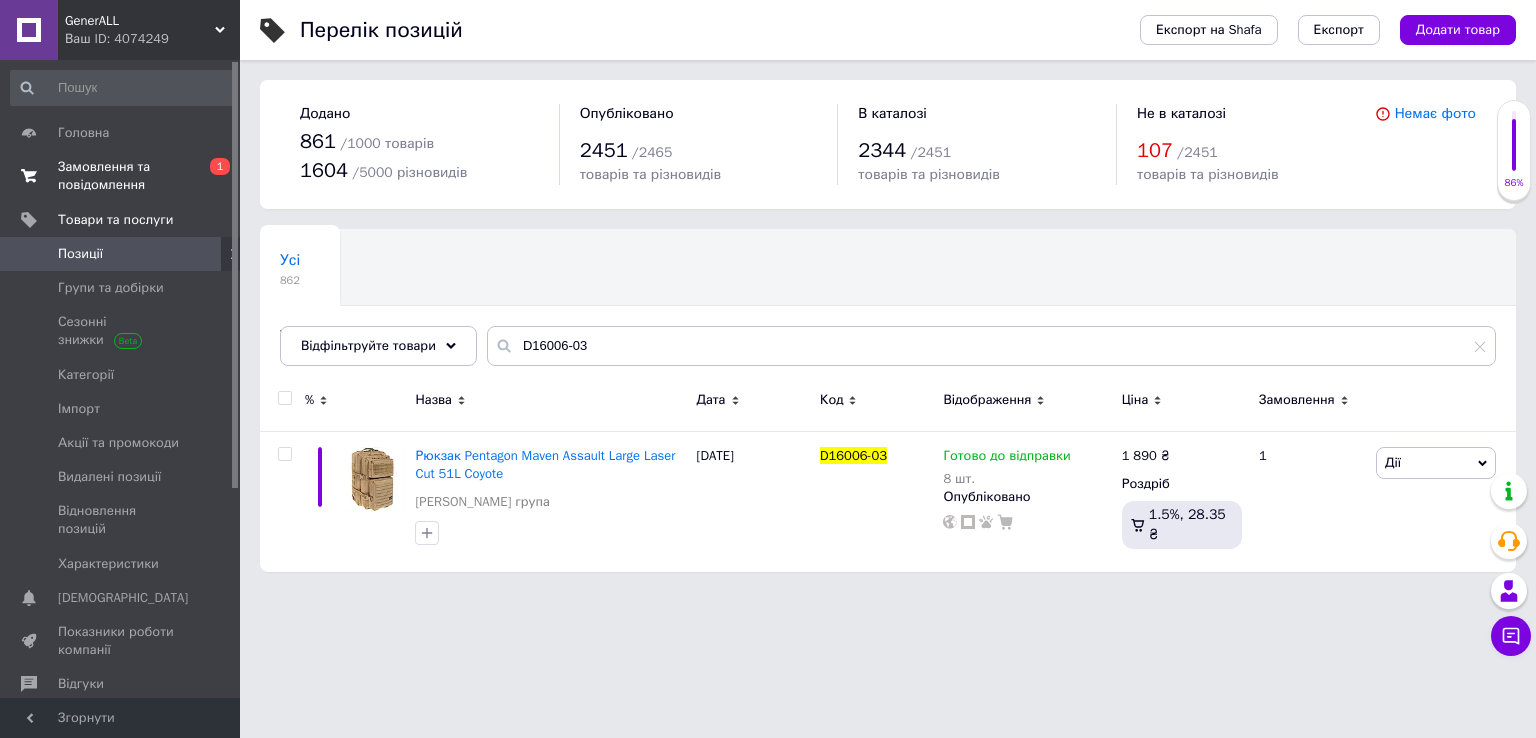 click on "Замовлення та повідомлення" at bounding box center (121, 176) 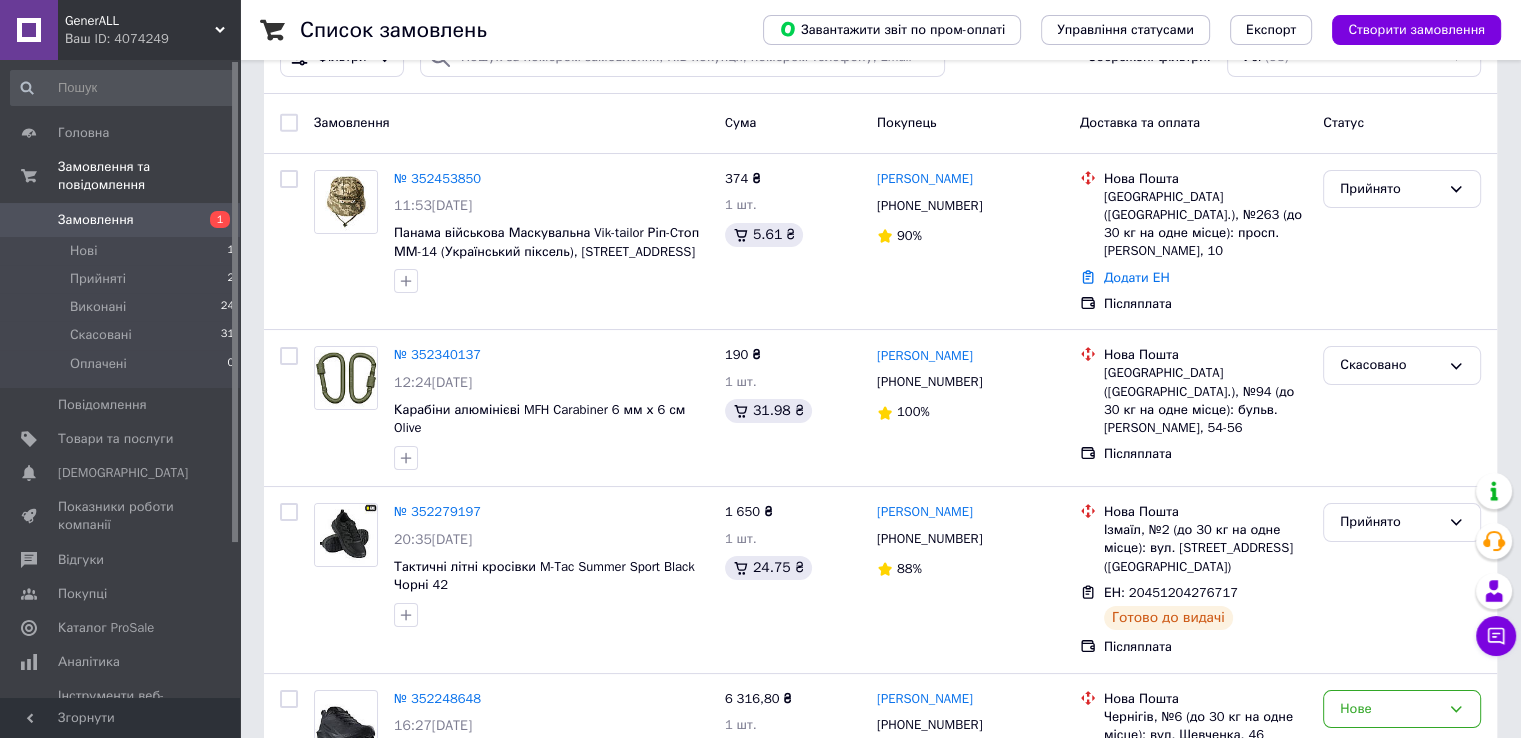 scroll, scrollTop: 0, scrollLeft: 0, axis: both 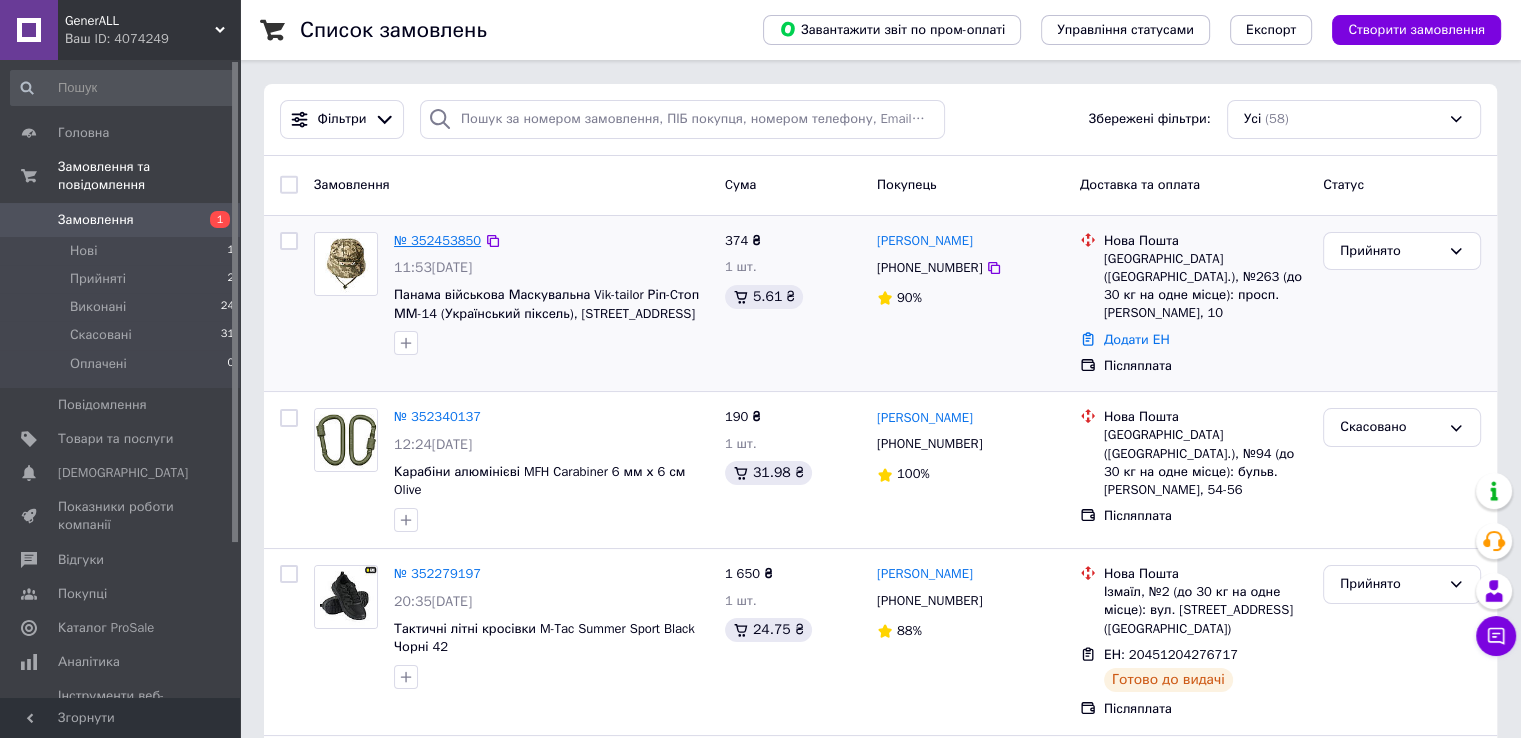 click on "№ 352453850" at bounding box center [437, 240] 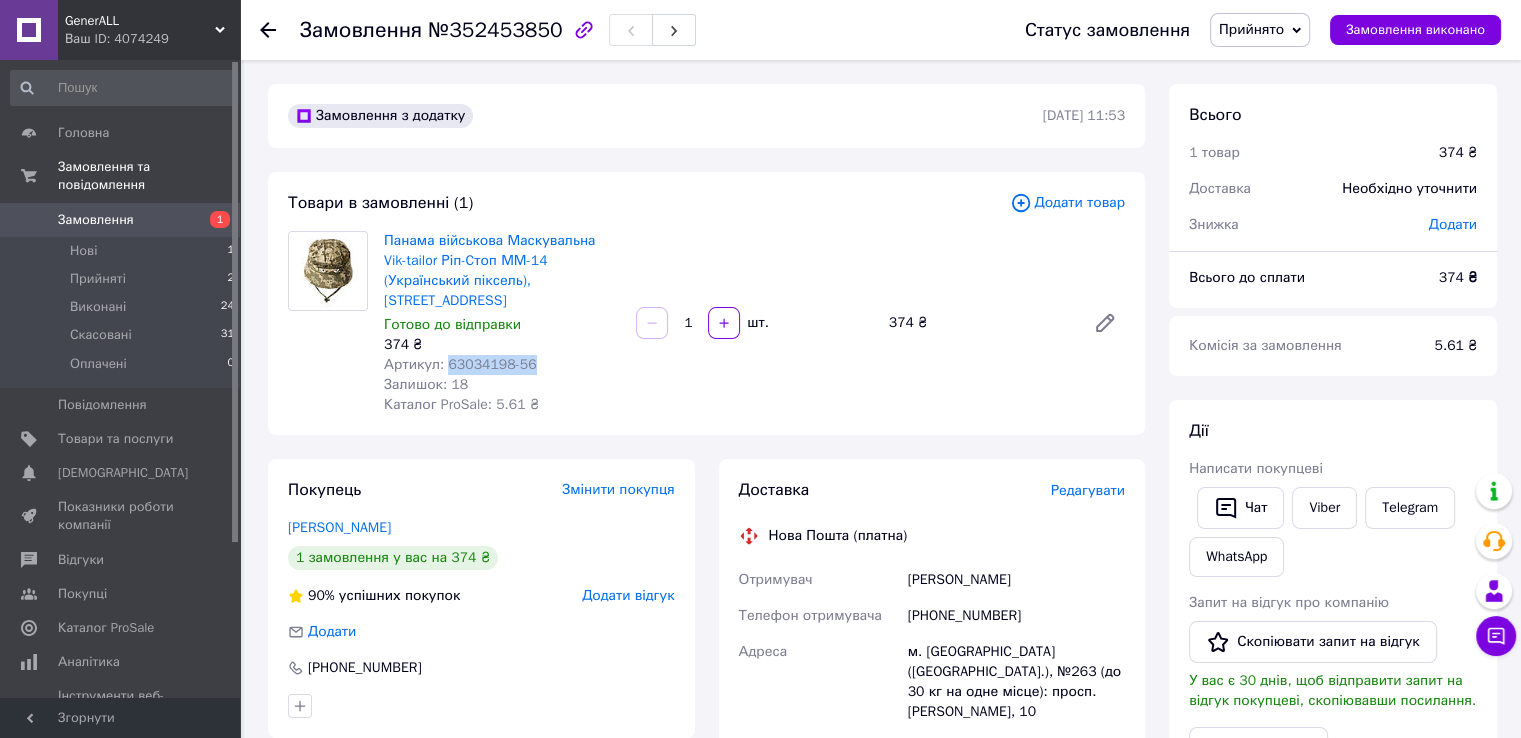 drag, startPoint x: 539, startPoint y: 346, endPoint x: 444, endPoint y: 341, distance: 95.131485 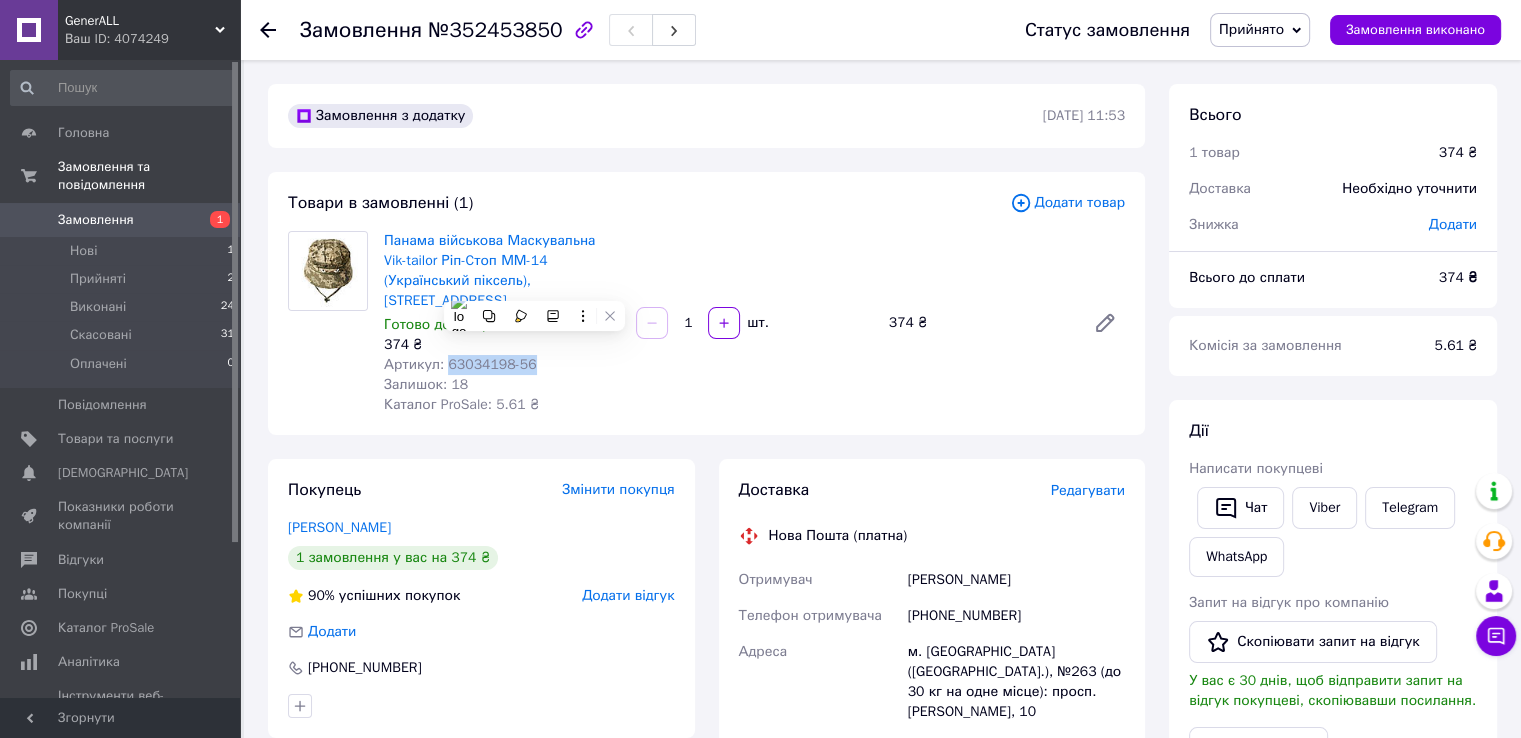 copy on "63034198-56" 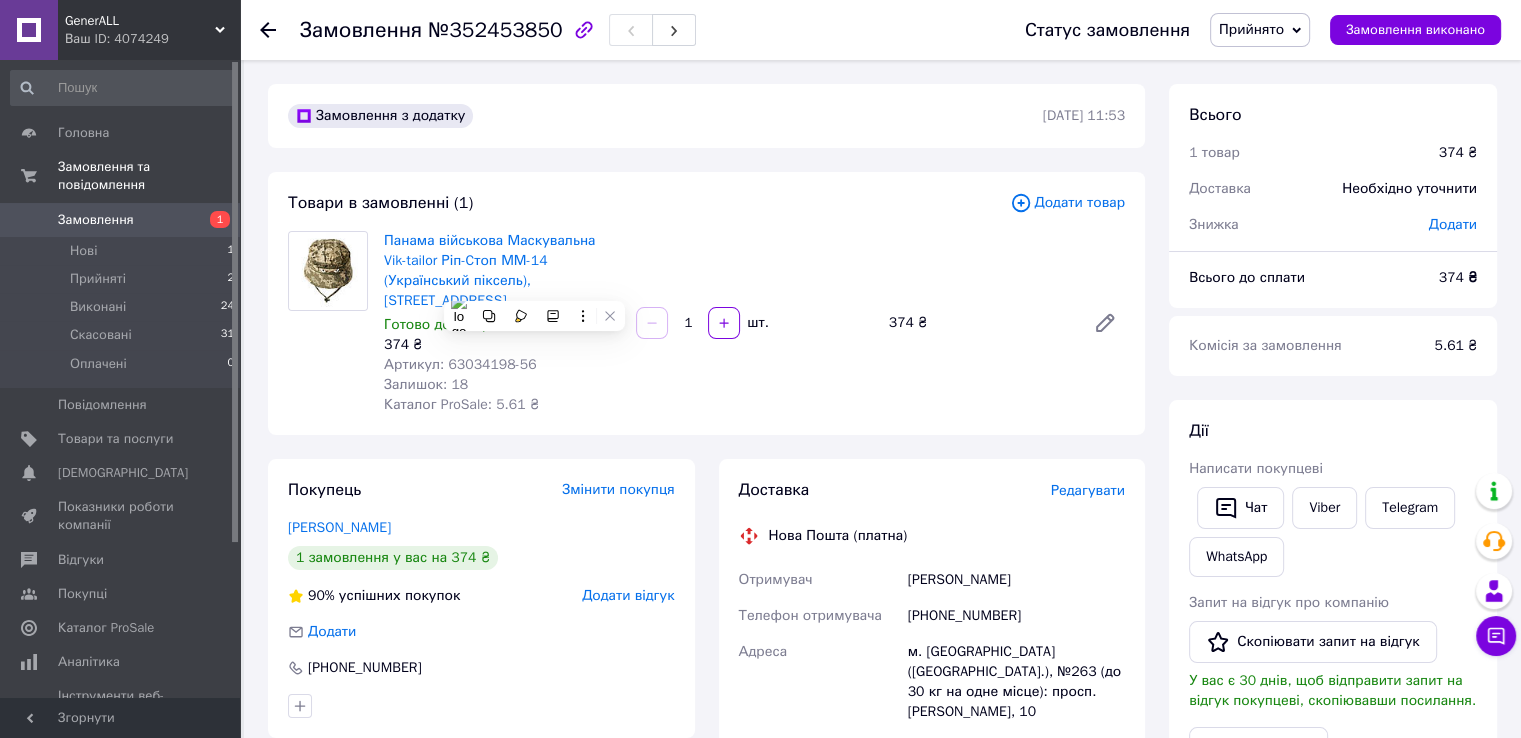 click on "Панама військова Маскувальна Vik-tailor Ріп-Cтоп ММ-14 (Український піксель), Піксель, 56 Готово до відправки 374 ₴ Артикул: 63034198-56 Залишок: 18 Каталог ProSale: 5.61 ₴  1   шт. 374 ₴" at bounding box center [754, 323] 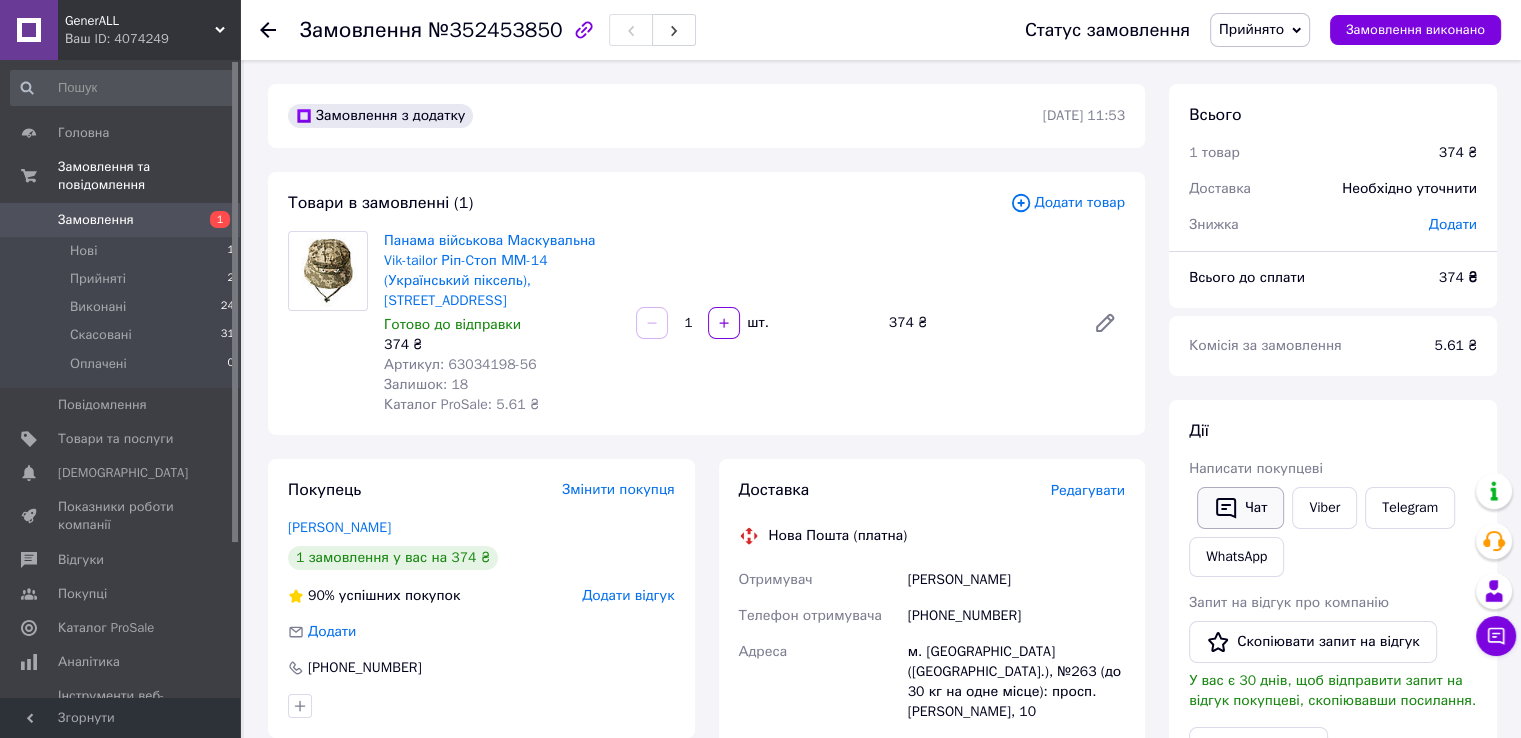 click on "Чат" at bounding box center (1240, 508) 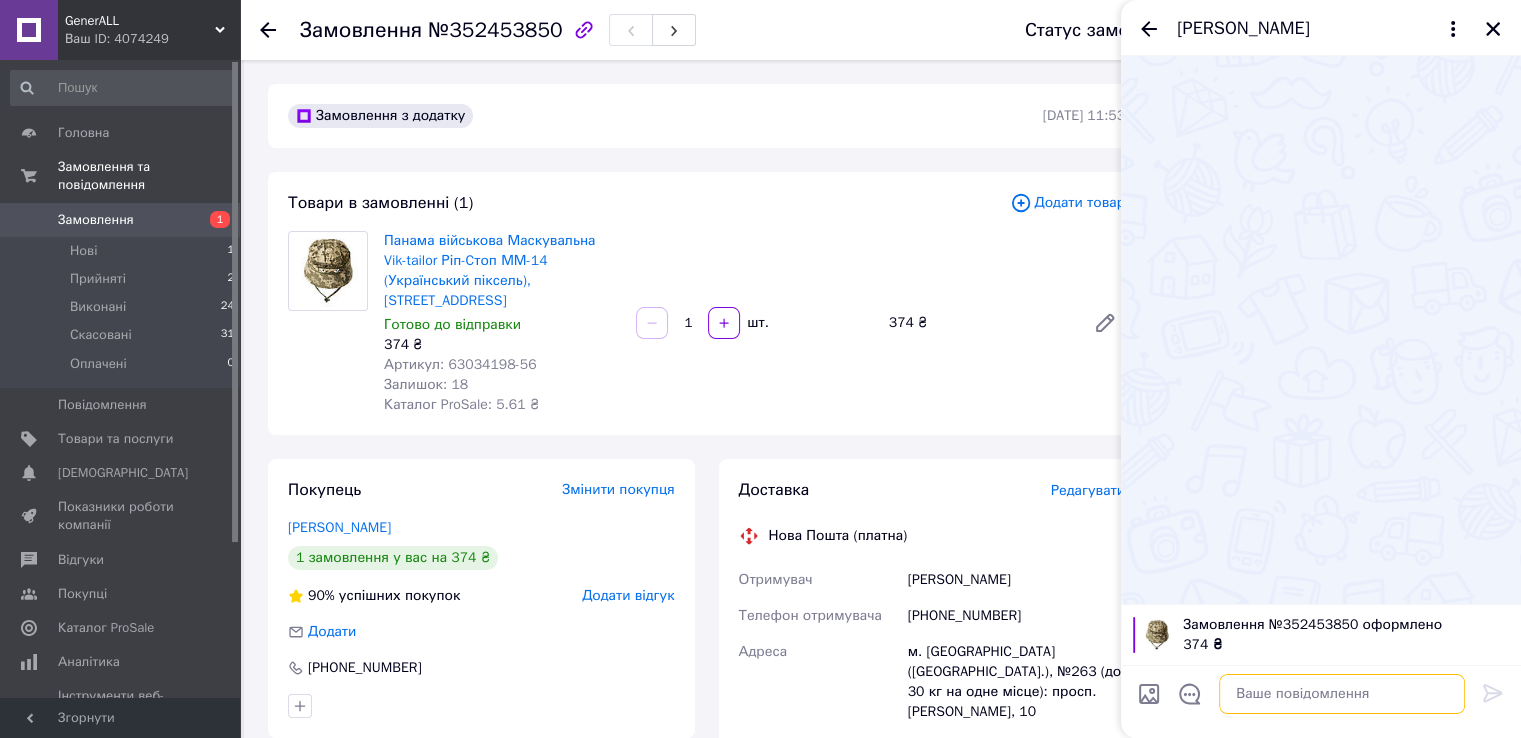 click at bounding box center (1342, 694) 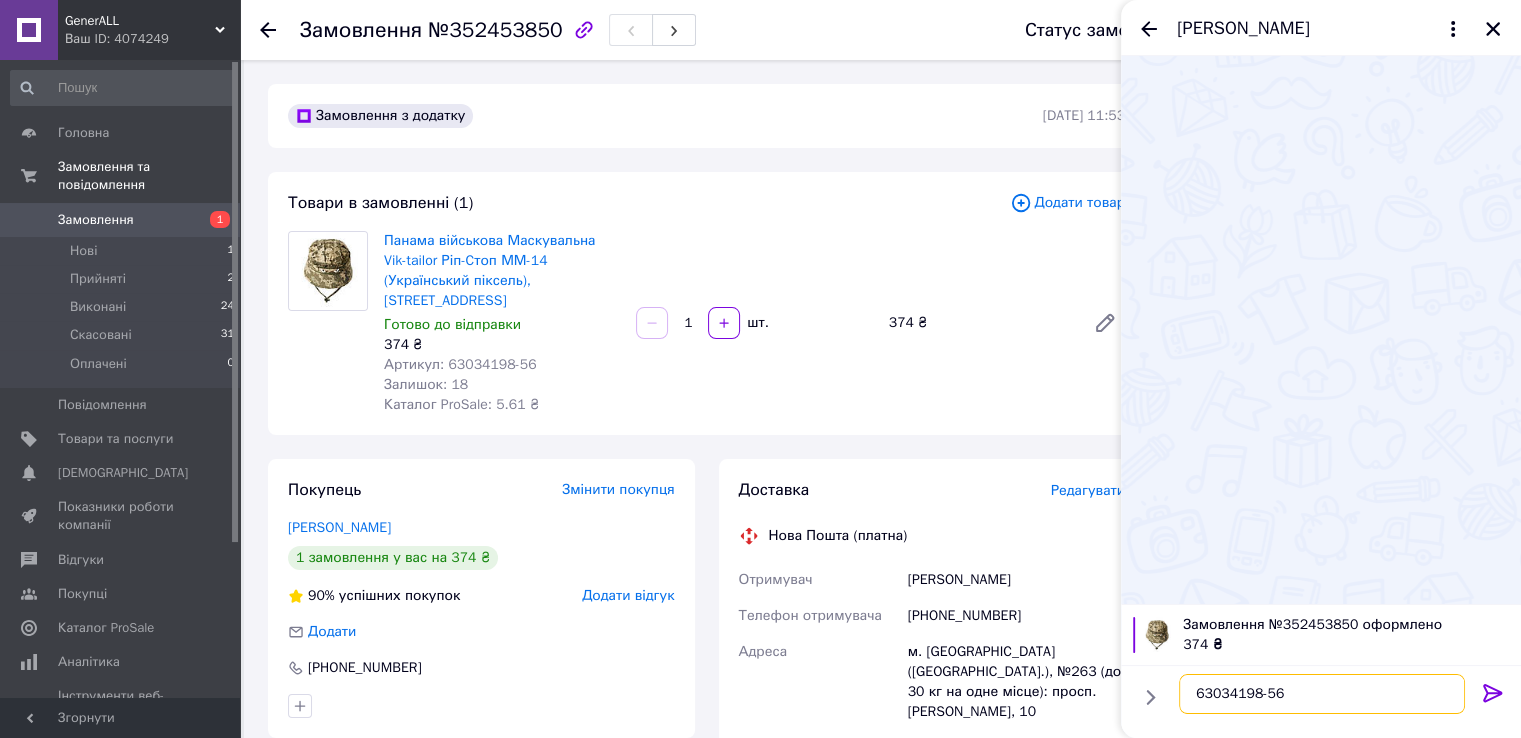 drag, startPoint x: 1308, startPoint y: 688, endPoint x: 1287, endPoint y: 690, distance: 21.095022 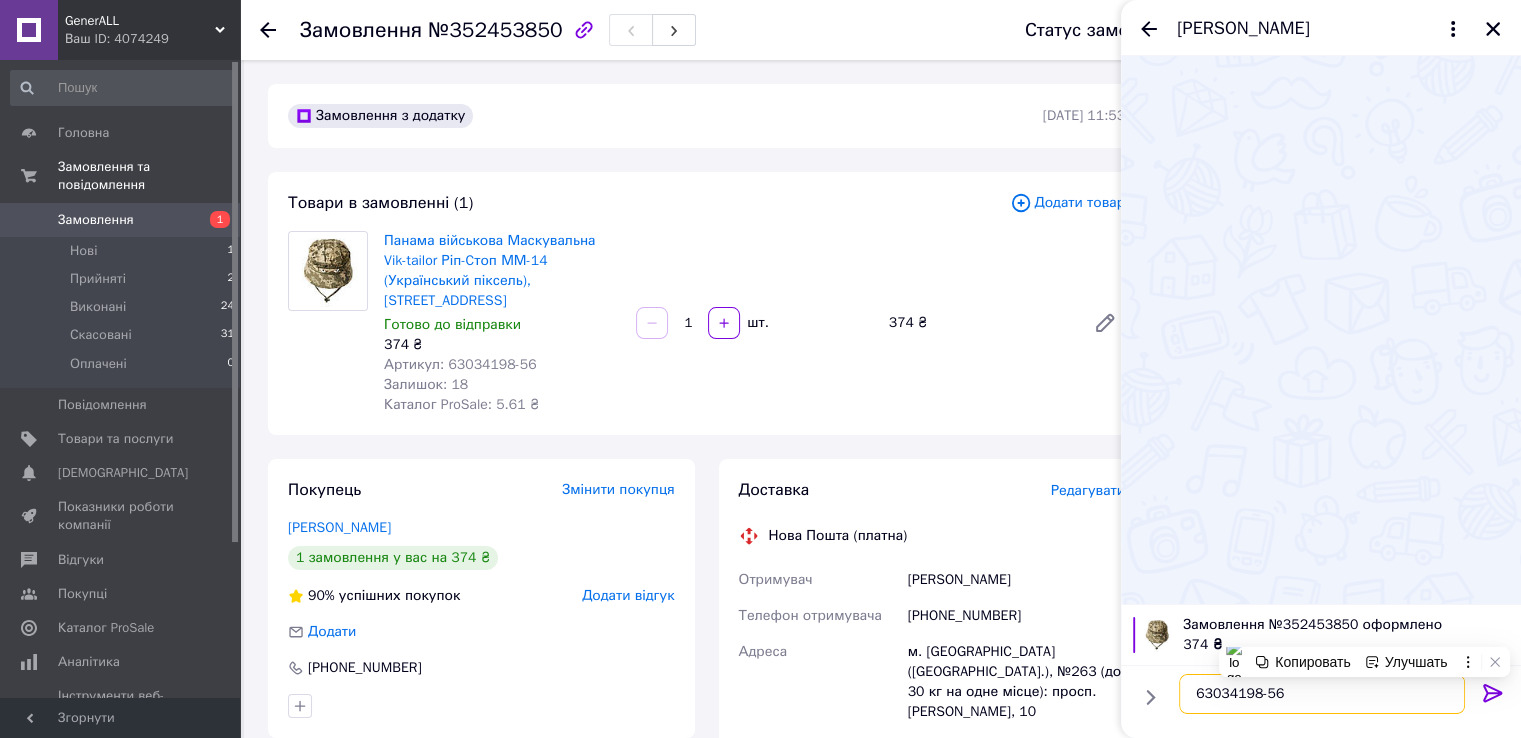 click on "63034198-56" at bounding box center [1322, 694] 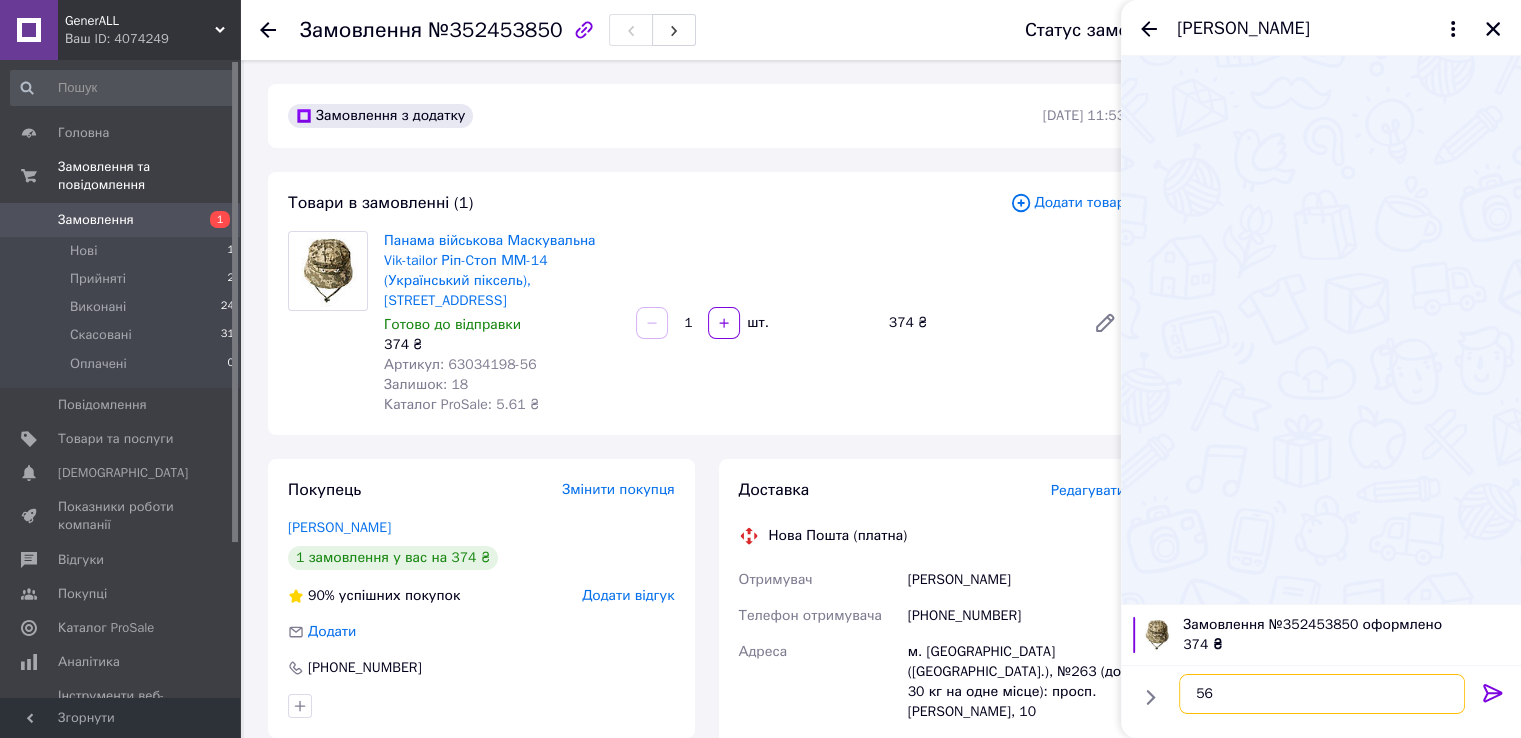 scroll, scrollTop: 12, scrollLeft: 0, axis: vertical 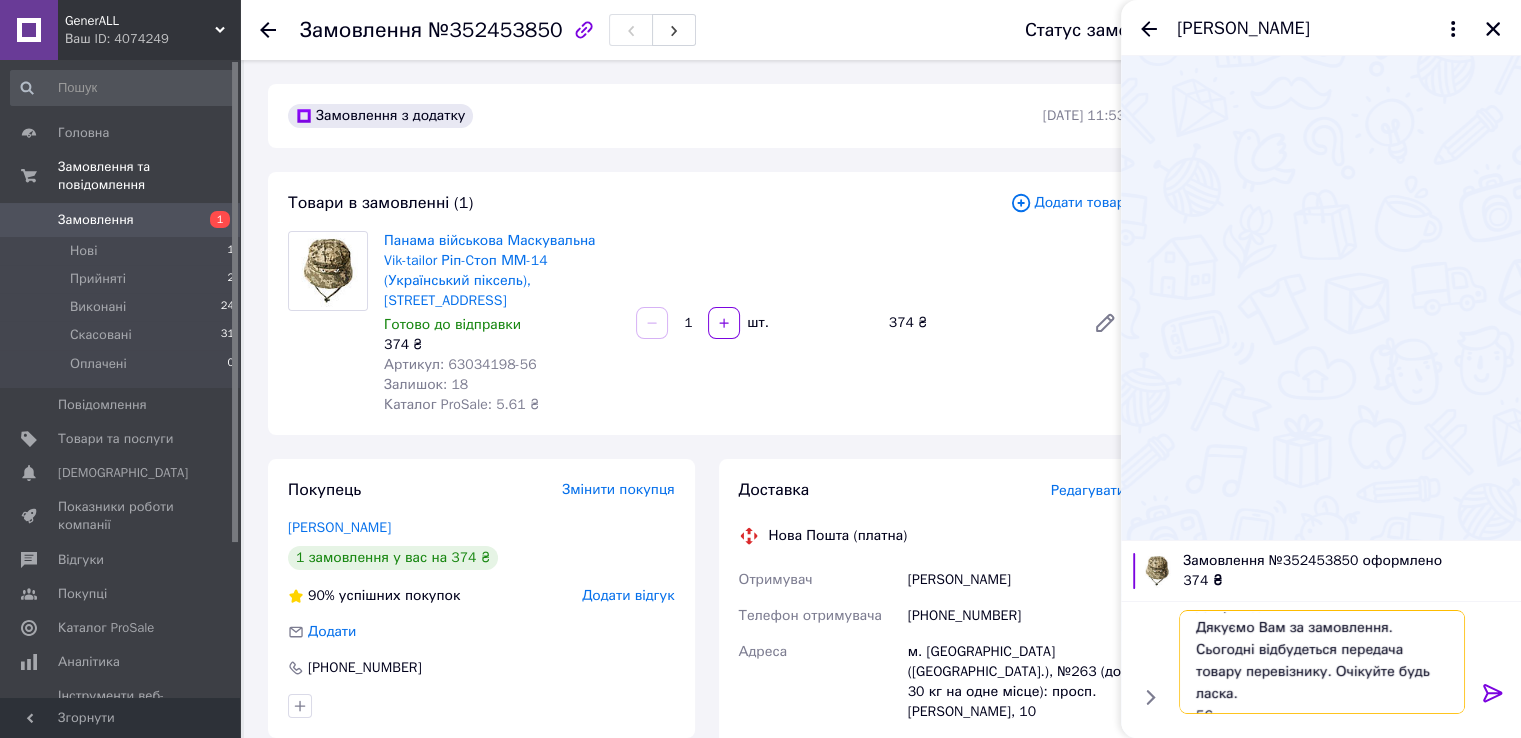 drag, startPoint x: 1232, startPoint y: 699, endPoint x: 1198, endPoint y: 699, distance: 34 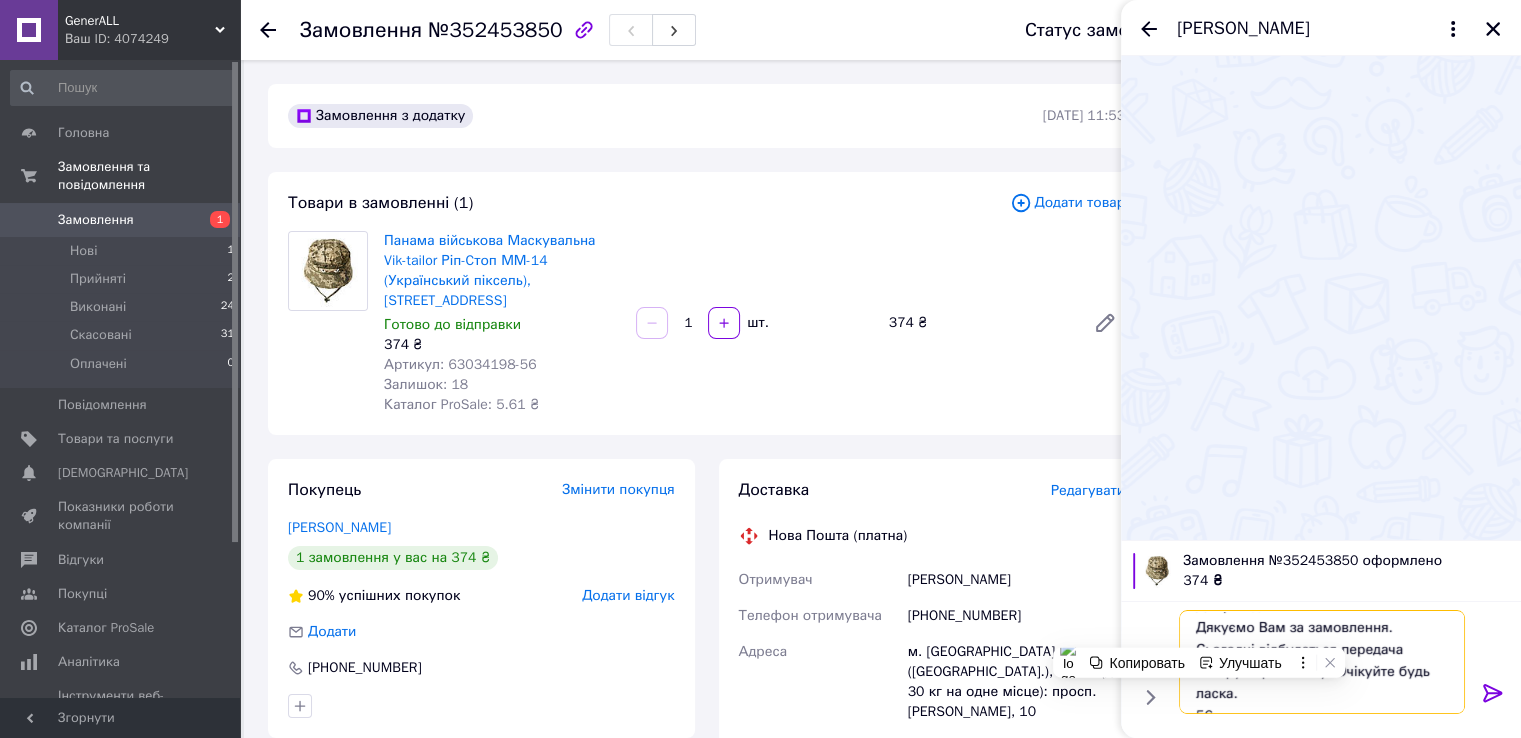 click on "Добрий день!
Дякуємо Вам за замовлення.
Сьогодні відбудеться передача товару перевізнику. Очікуйте будь ласка.
56" at bounding box center [1322, 662] 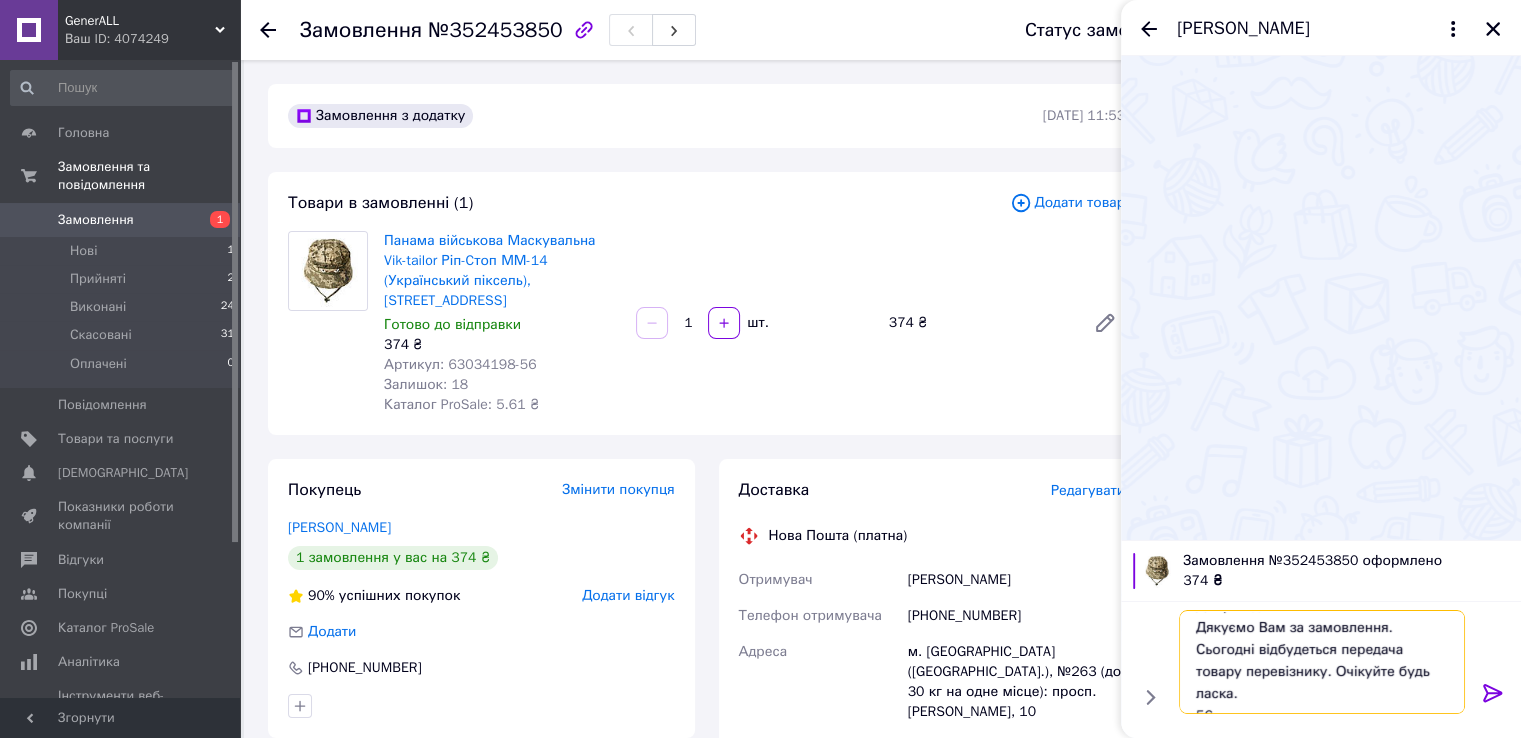 click on "Добрий день!
Дякуємо Вам за замовлення.
Сьогодні відбудеться передача товару перевізнику. Очікуйте будь ласка.
56" at bounding box center [1322, 662] 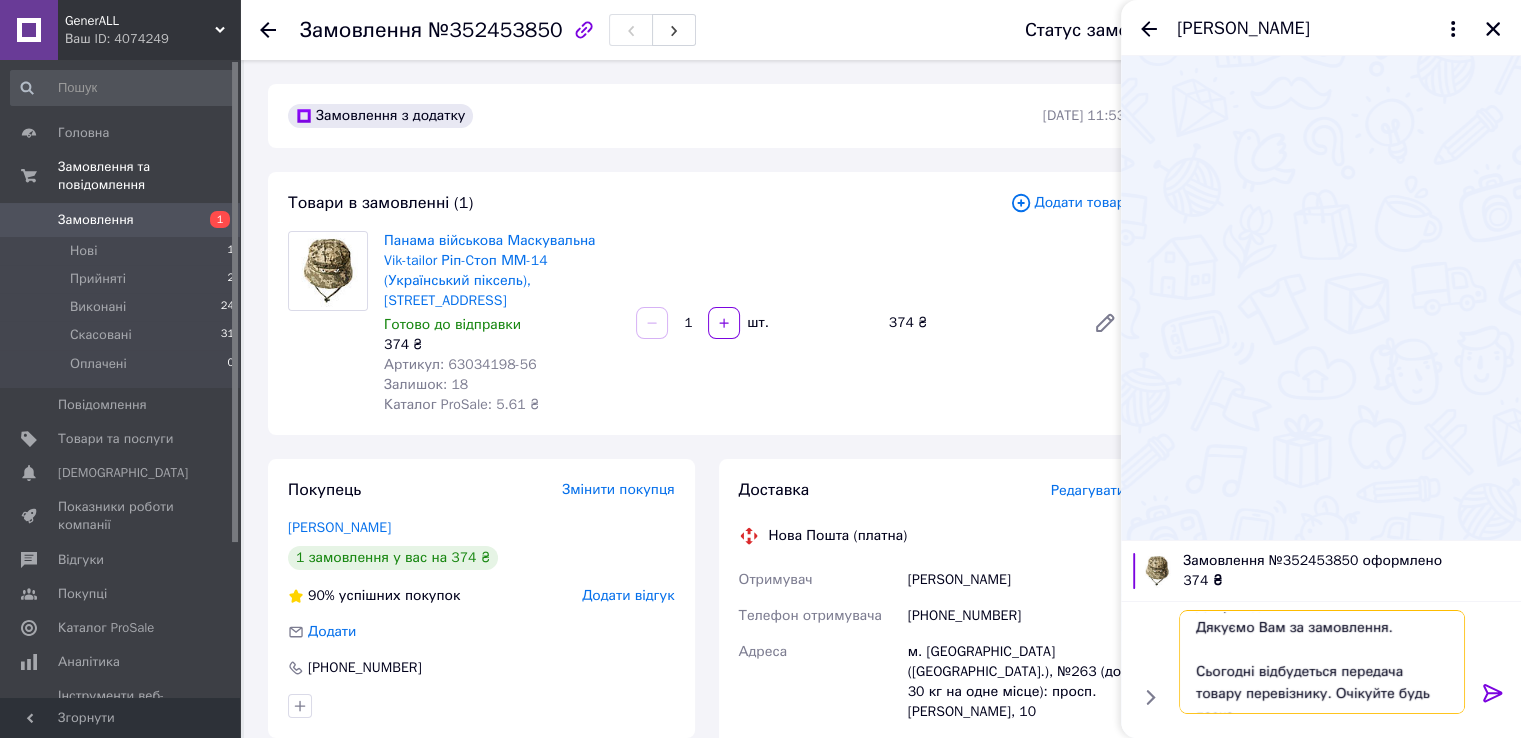 paste on "Кросівки р. в наявності." 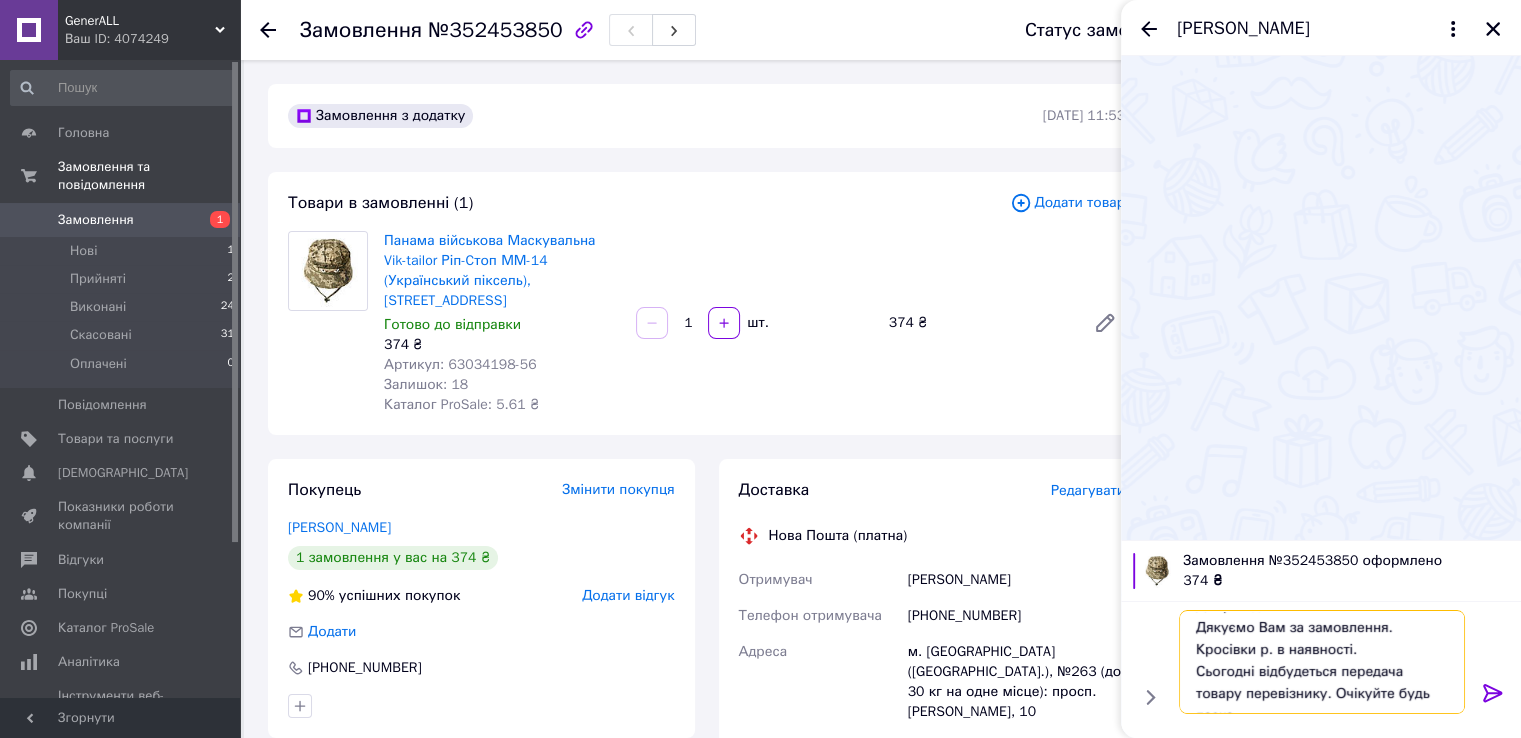 click on "Добрий день!
Дякуємо Вам за замовлення.
Кросівки р. в наявності.
Сьогодні відбудеться передача товару перевізнику. Очікуйте будь ласка.
56" at bounding box center (1322, 662) 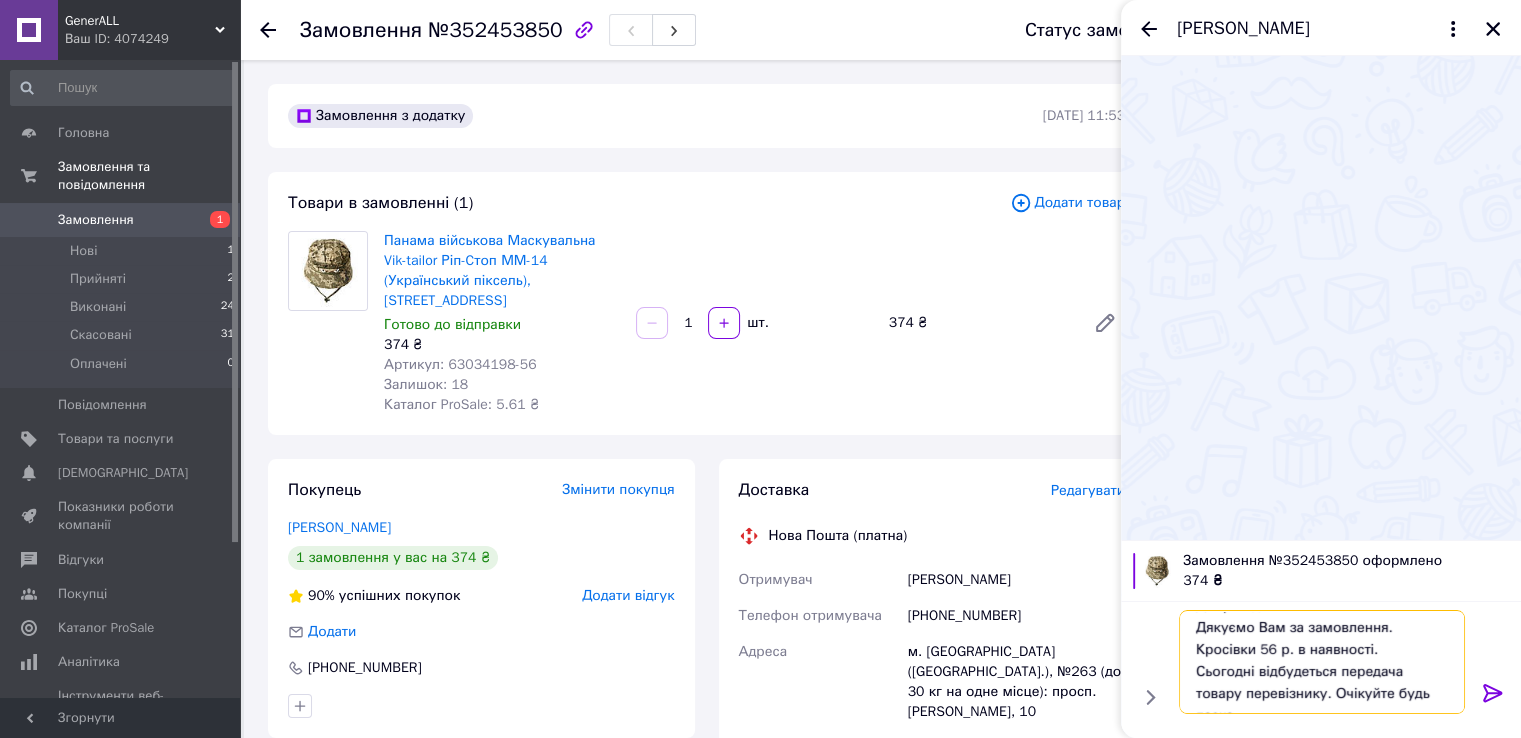 scroll, scrollTop: 23, scrollLeft: 0, axis: vertical 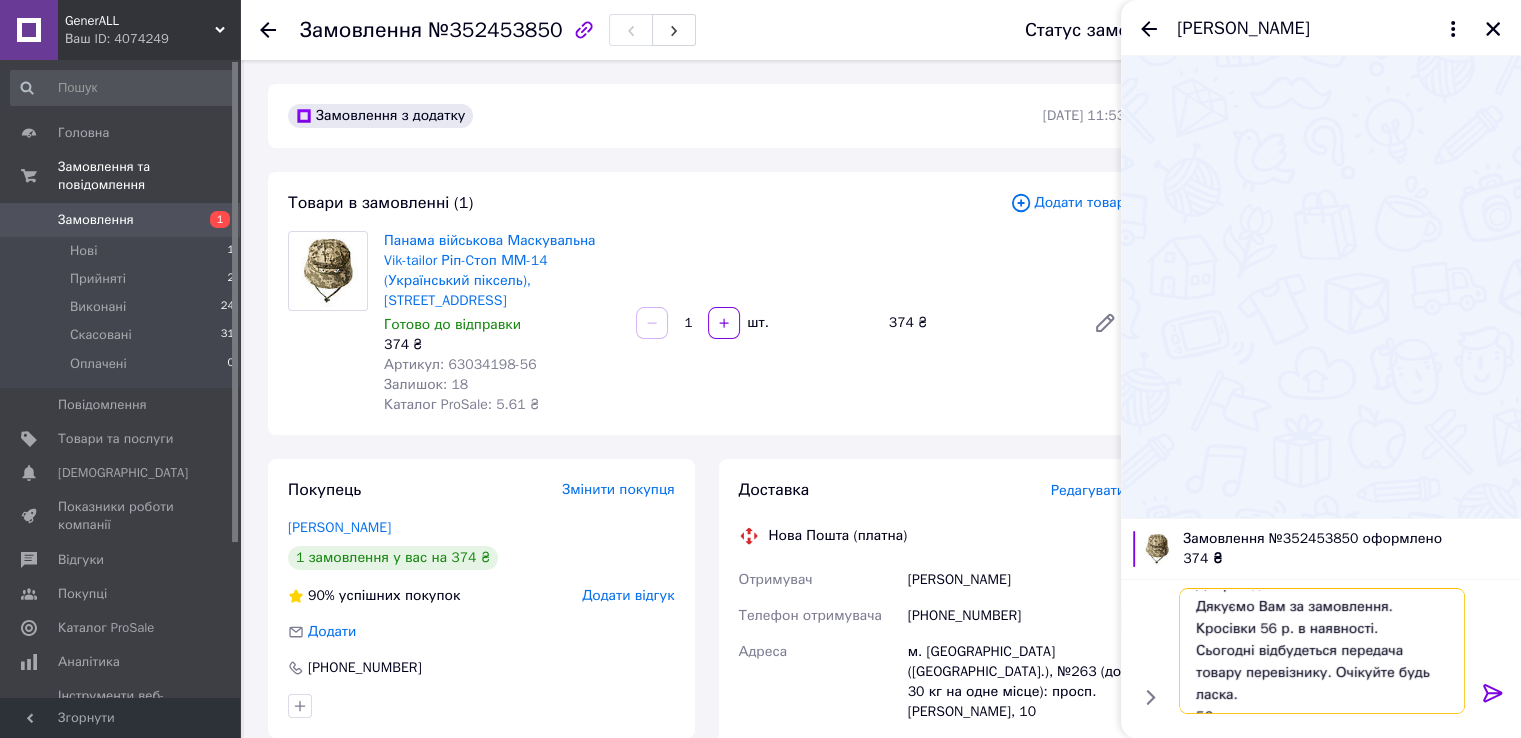 click on "Добрий день!
Дякуємо Вам за замовлення.
Кросівки 56 р. в наявності.
Сьогодні відбудеться передача товару перевізнику. Очікуйте будь ласка.
56" at bounding box center (1322, 651) 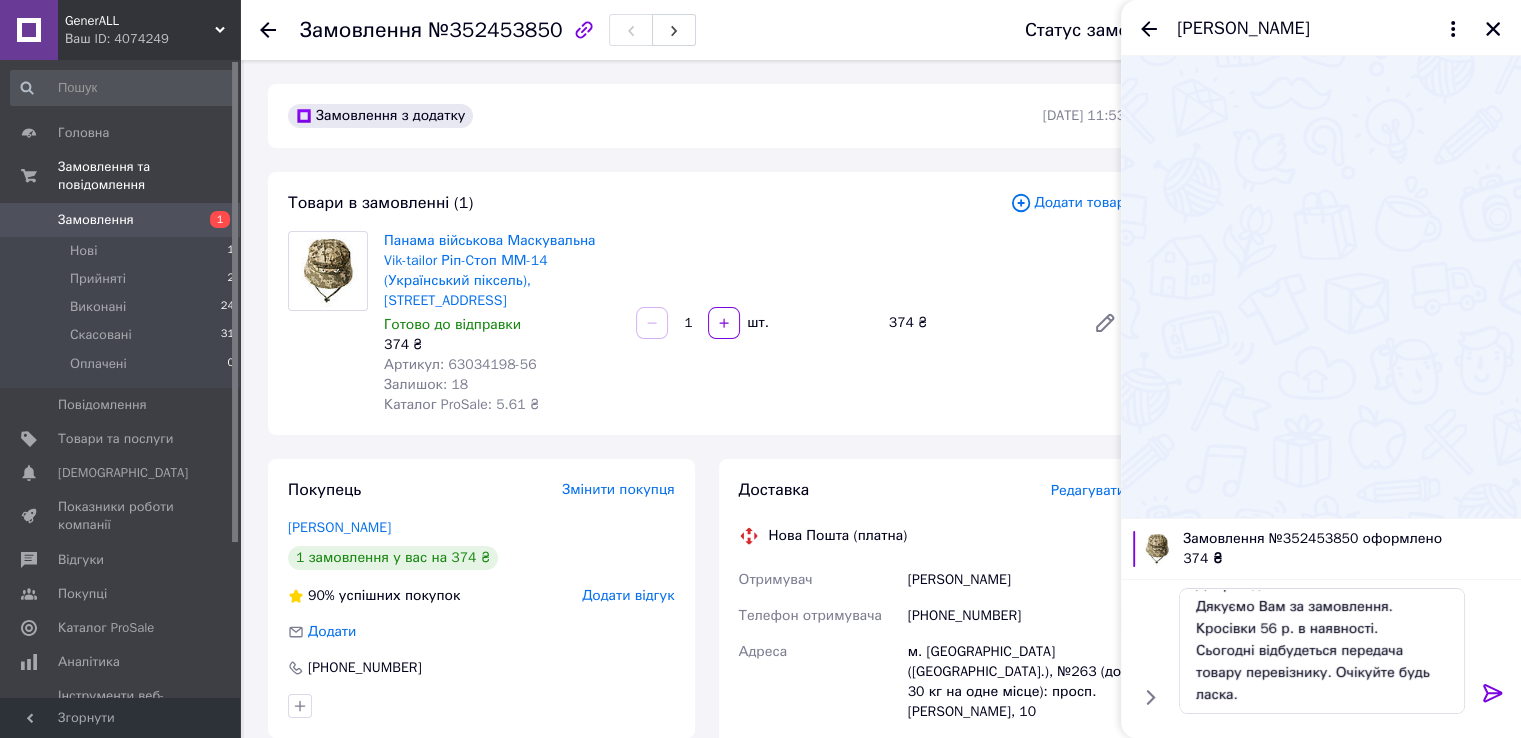 drag, startPoint x: 1237, startPoint y: 713, endPoint x: 1208, endPoint y: 336, distance: 378.11374 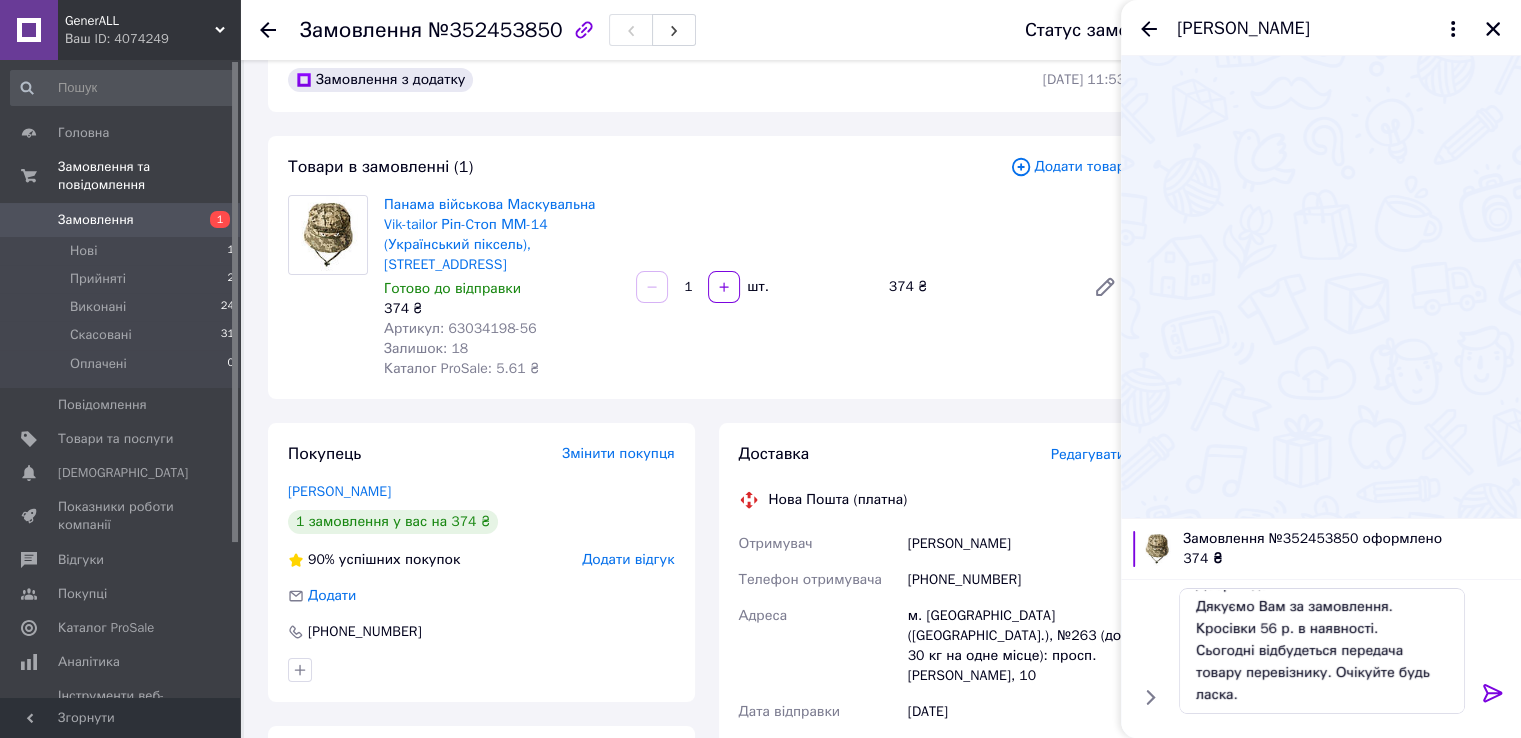 scroll, scrollTop: 40, scrollLeft: 0, axis: vertical 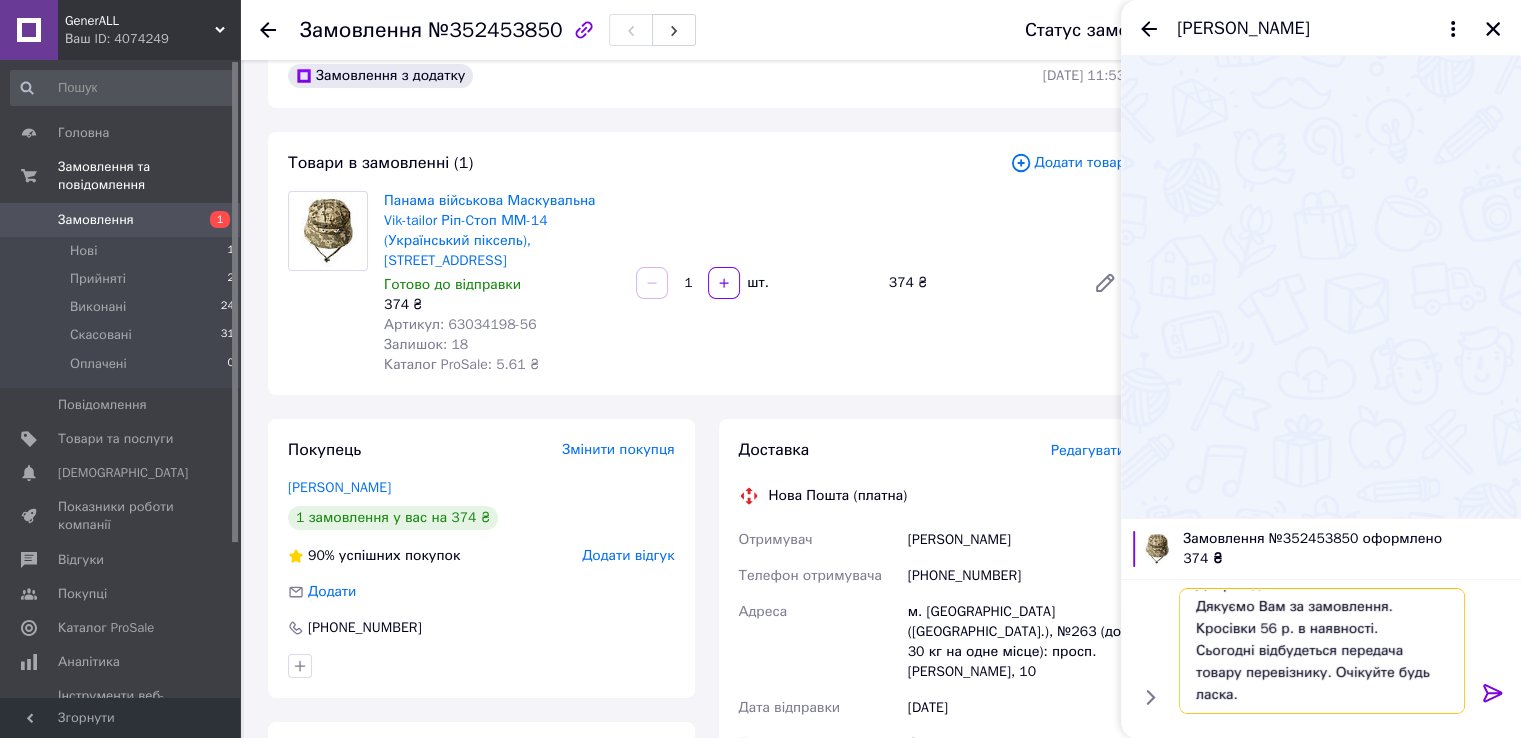 click on "Добрий день!
Дякуємо Вам за замовлення.
Кросівки 56 р. в наявності.
Сьогодні відбудеться передача товару перевізнику. Очікуйте будь ласка." at bounding box center [1322, 651] 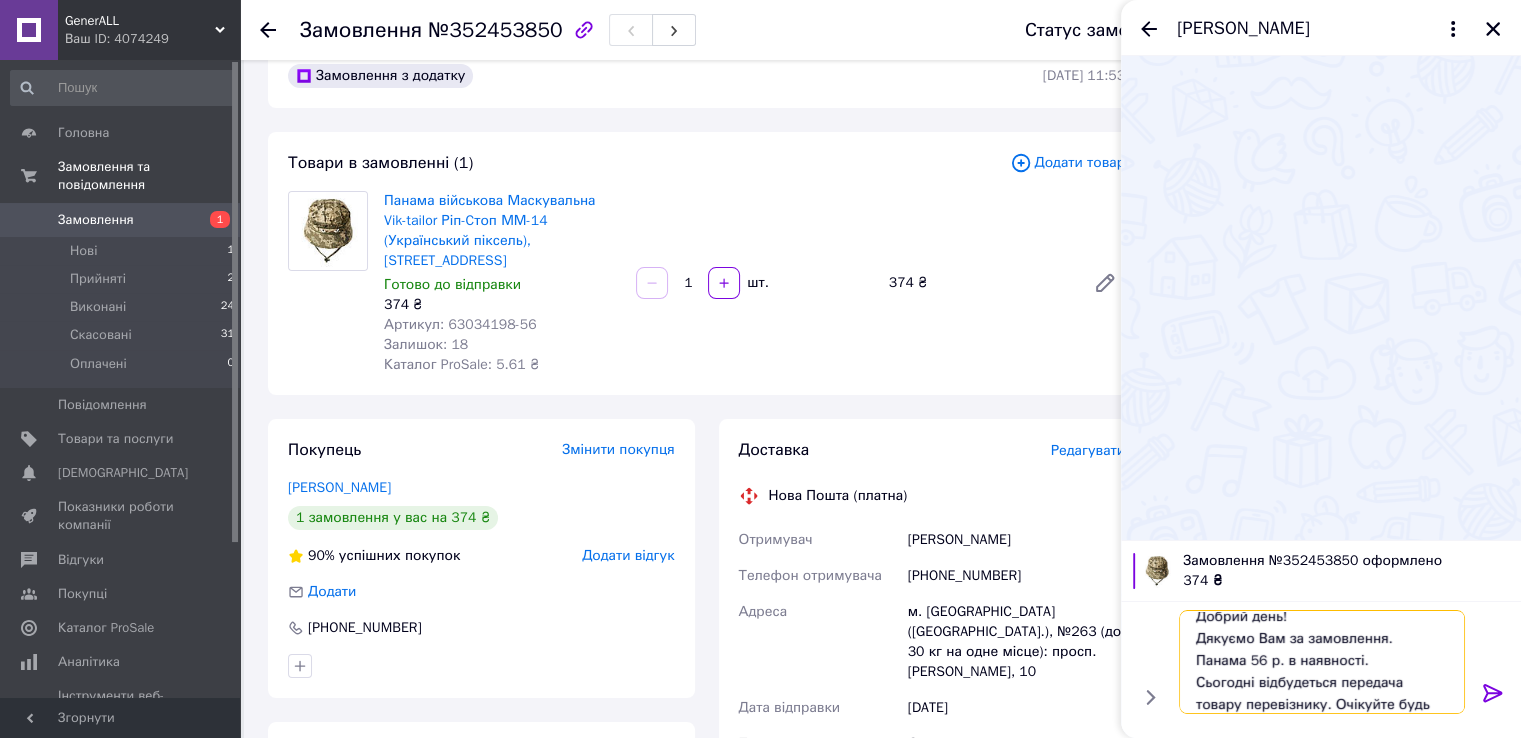 scroll, scrollTop: 9, scrollLeft: 0, axis: vertical 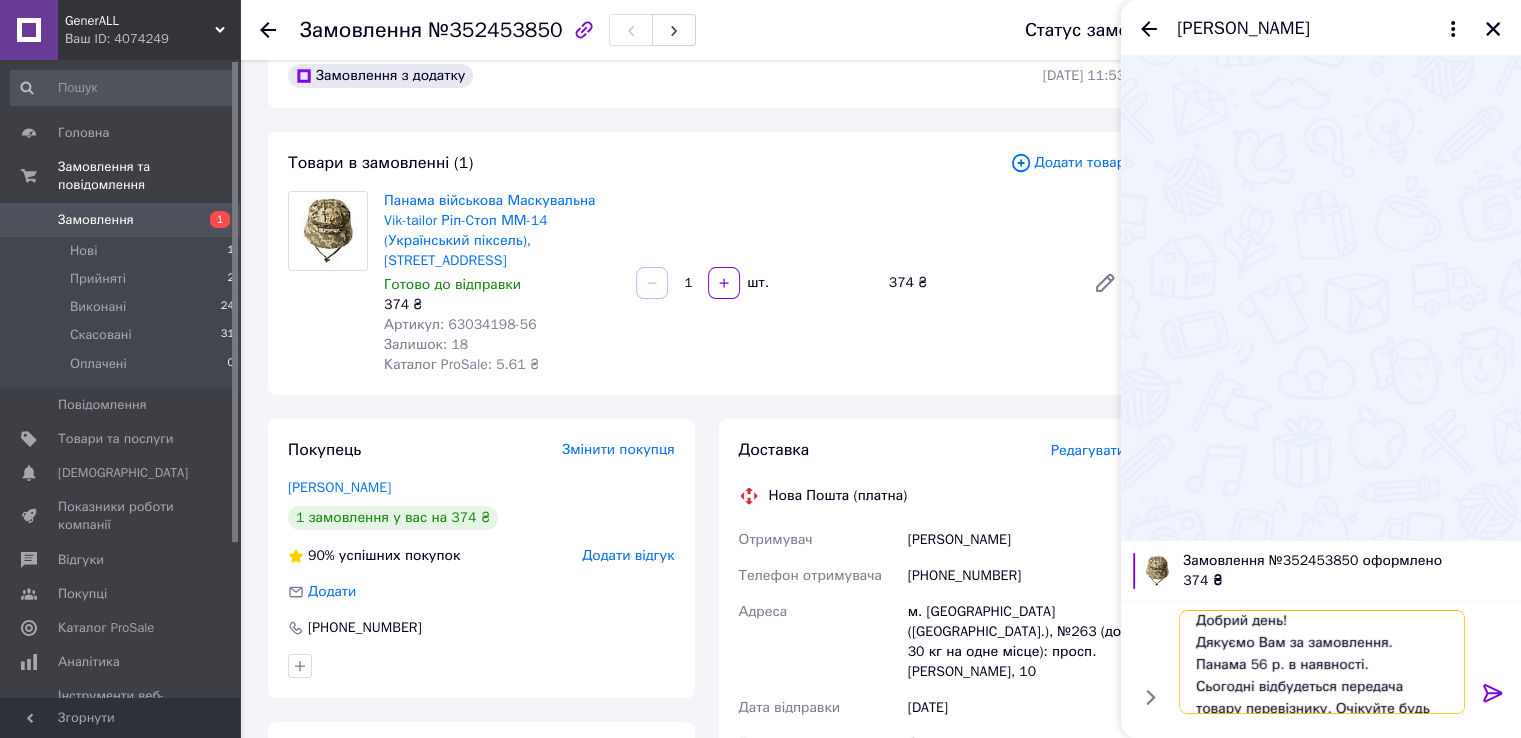 click on "Добрий день!
Дякуємо Вам за замовлення.
Панама 56 р. в наявності.
Сьогодні відбудеться передача товару перевізнику. Очікуйте будь ласка." at bounding box center (1322, 662) 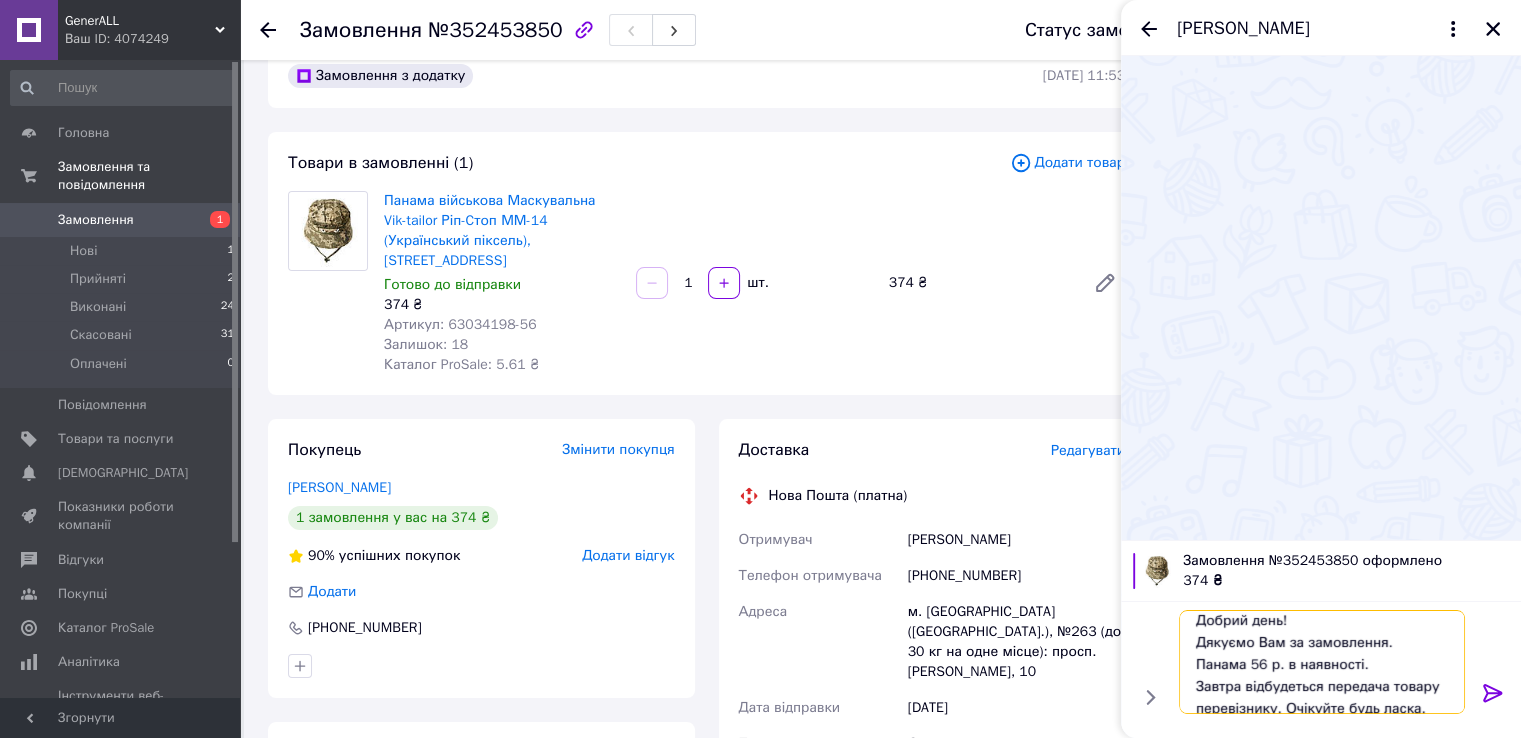 type on "Добрий день!
Дякуємо Вам за замовлення.
Панама 56 р. в наявності.
Завтра відбудеться передача товару перевізнику. Очікуйте будь ласка." 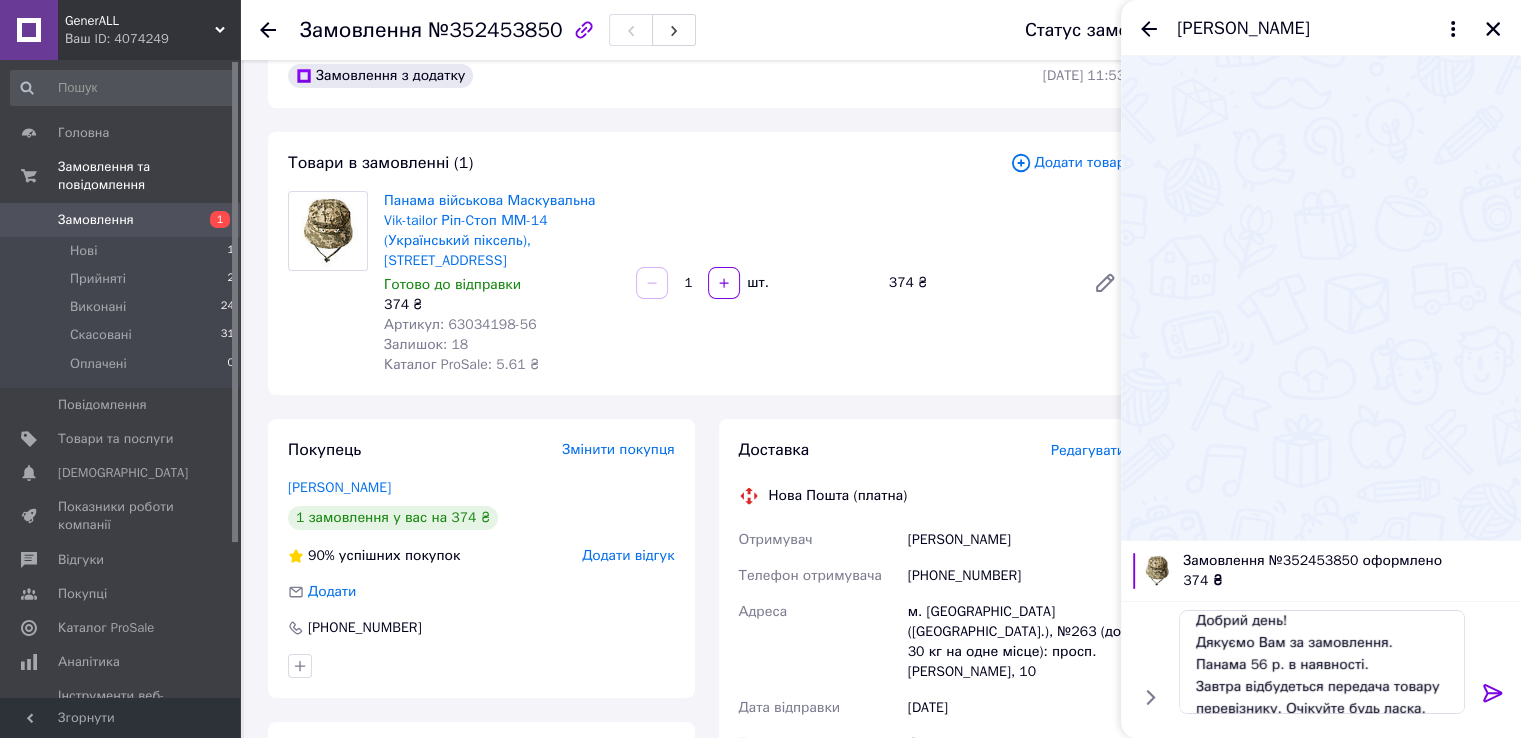 click 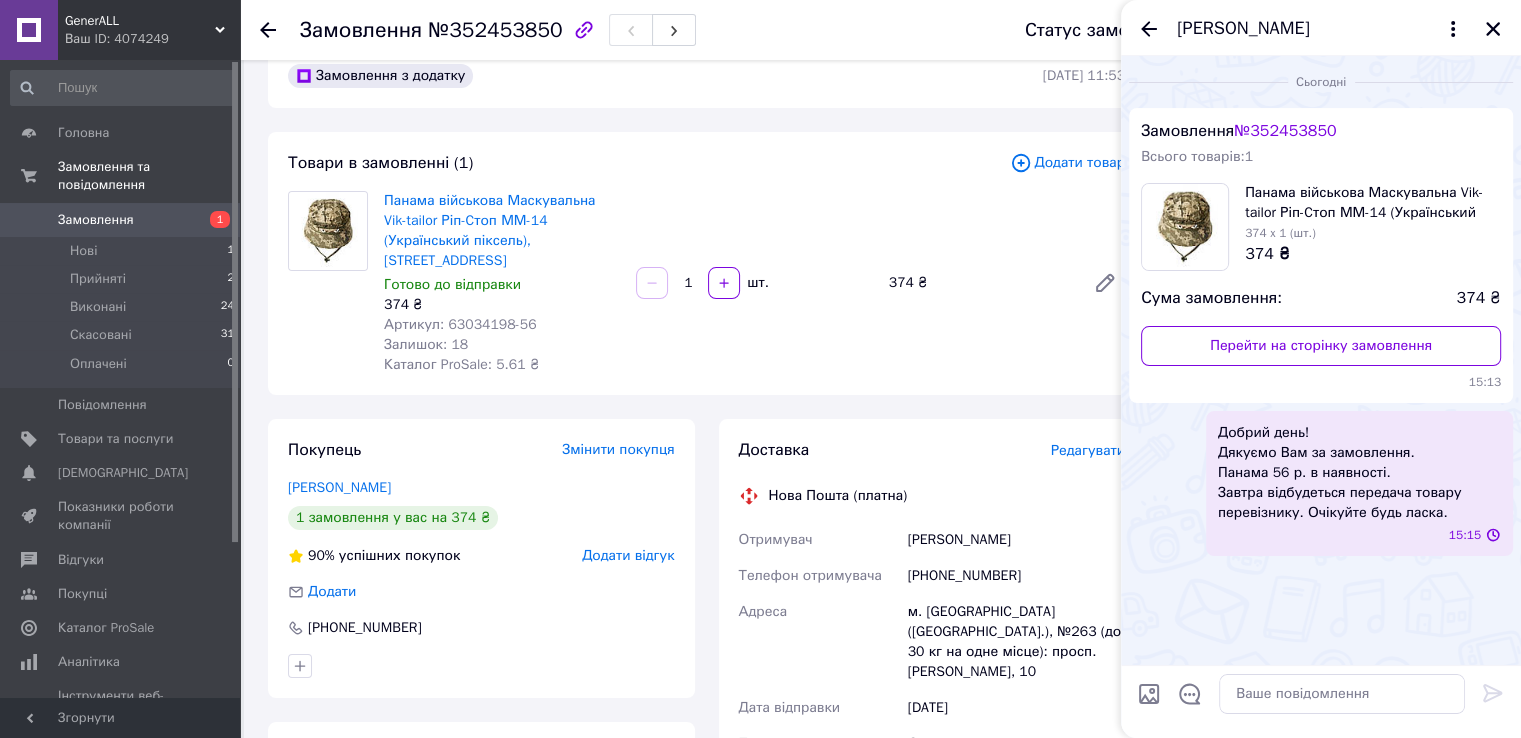 scroll, scrollTop: 0, scrollLeft: 0, axis: both 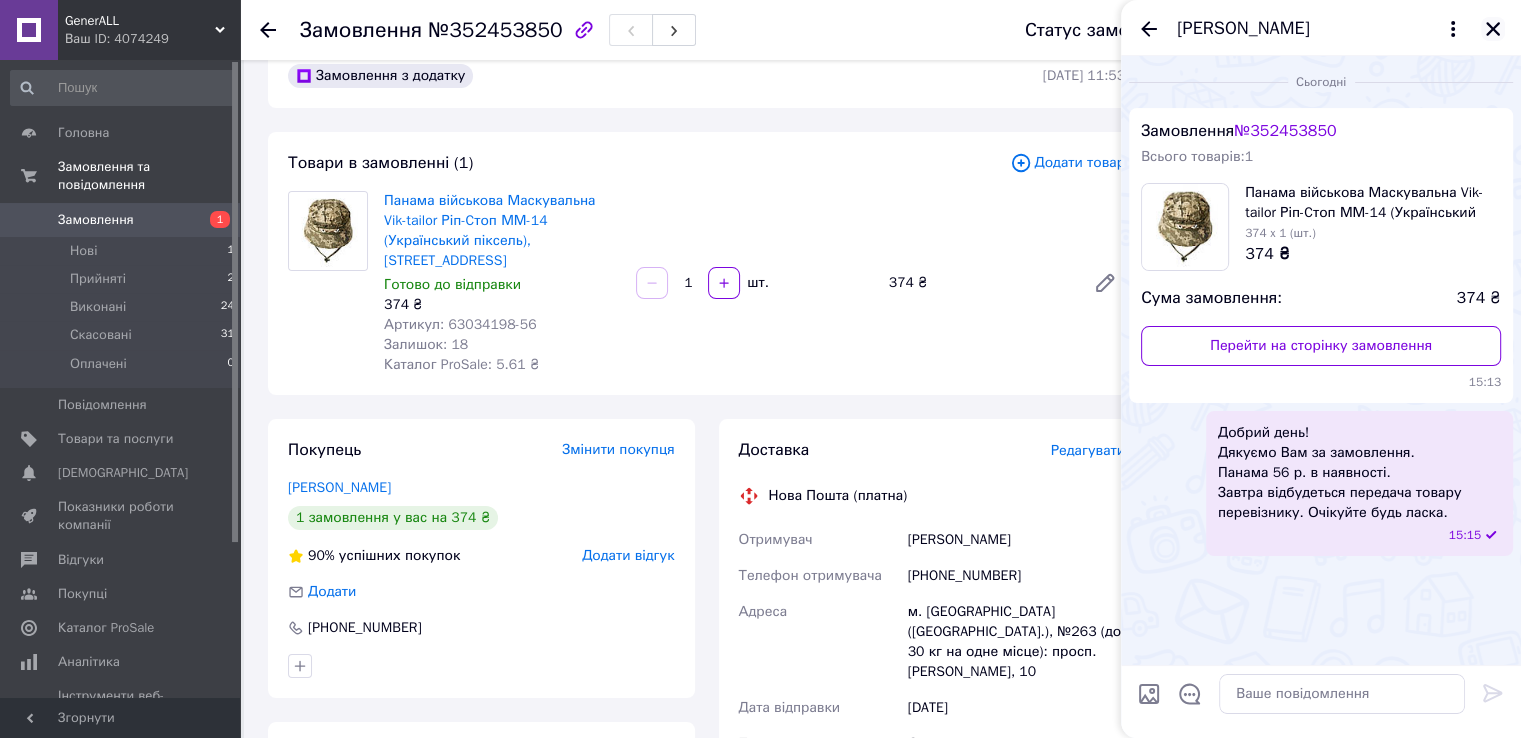 click 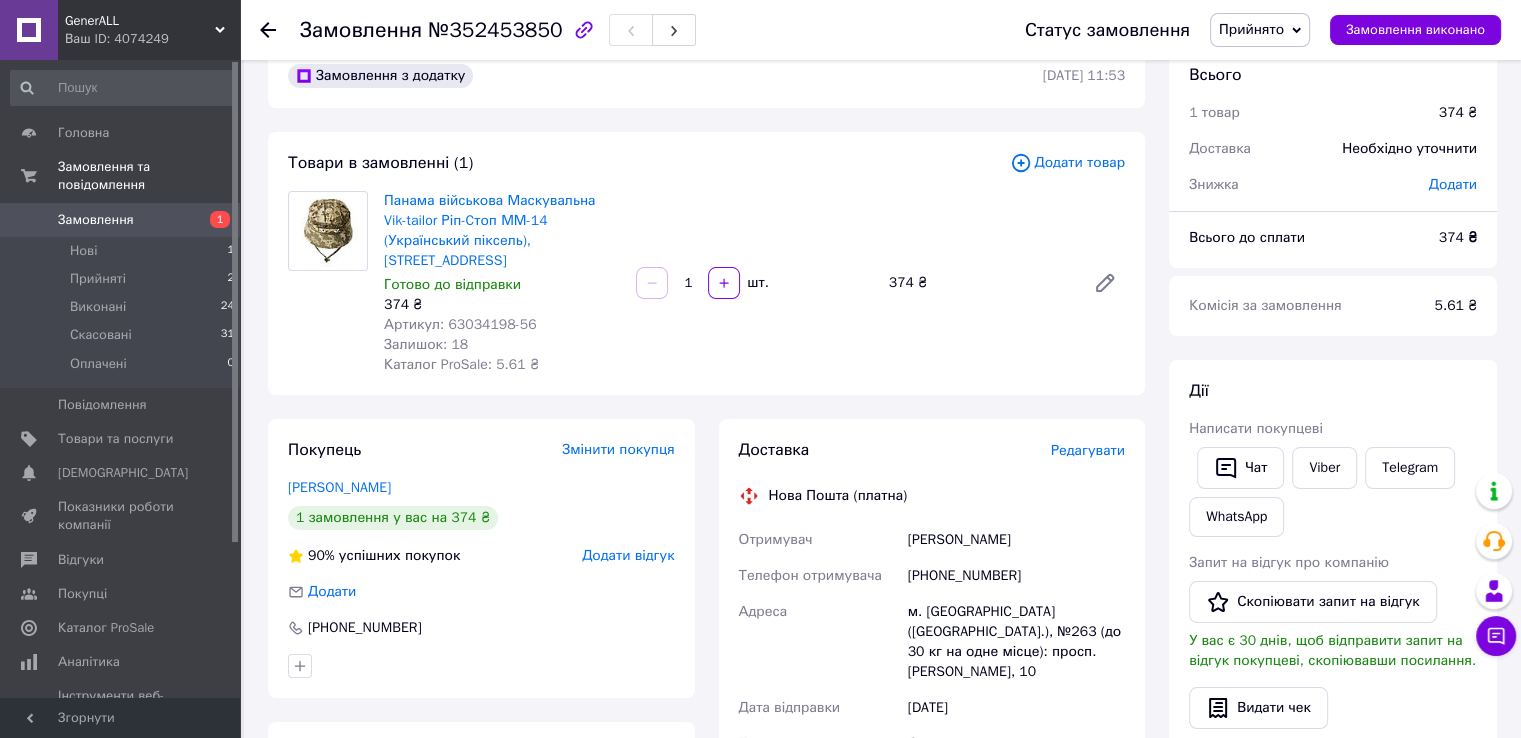 click on "Замовлення" at bounding box center [121, 220] 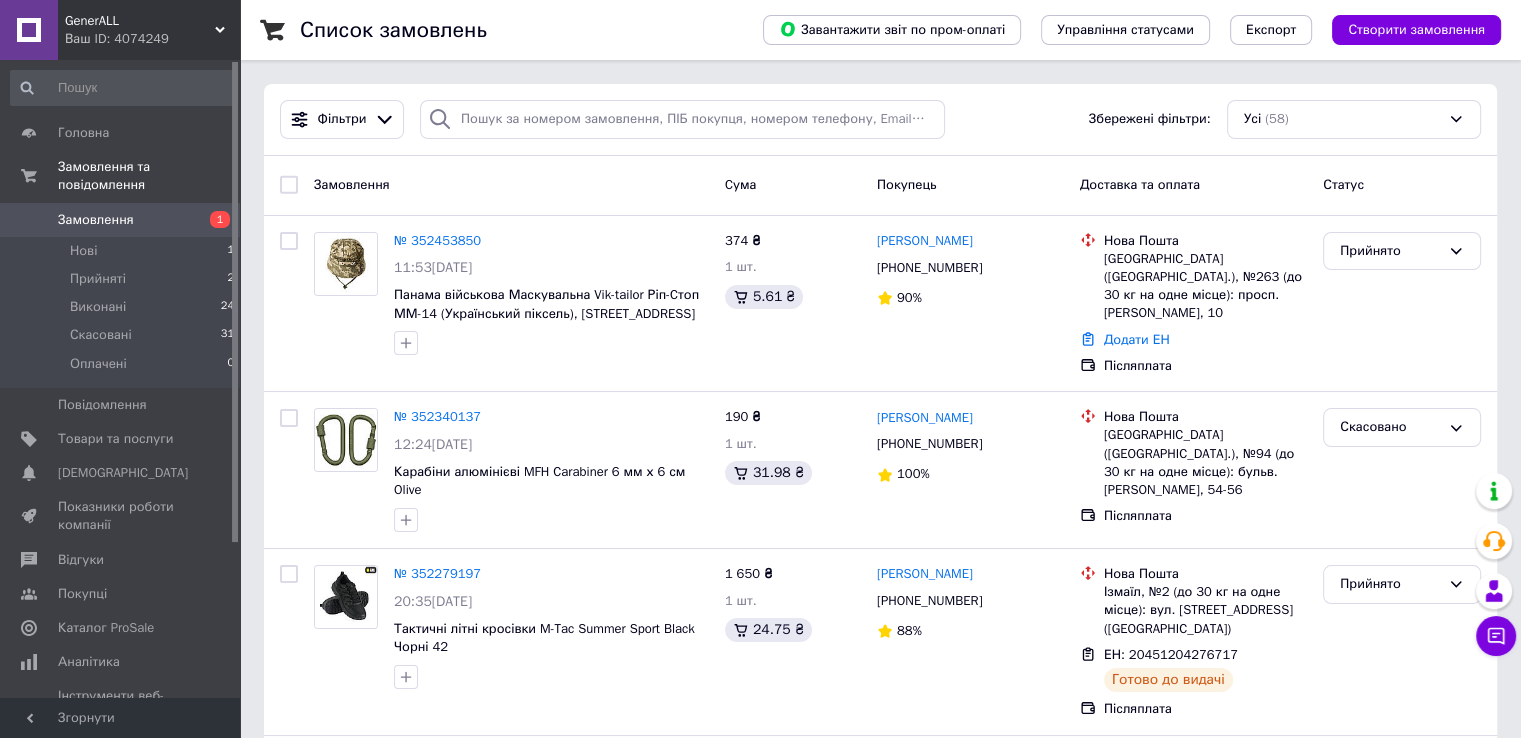 click at bounding box center [682, 119] 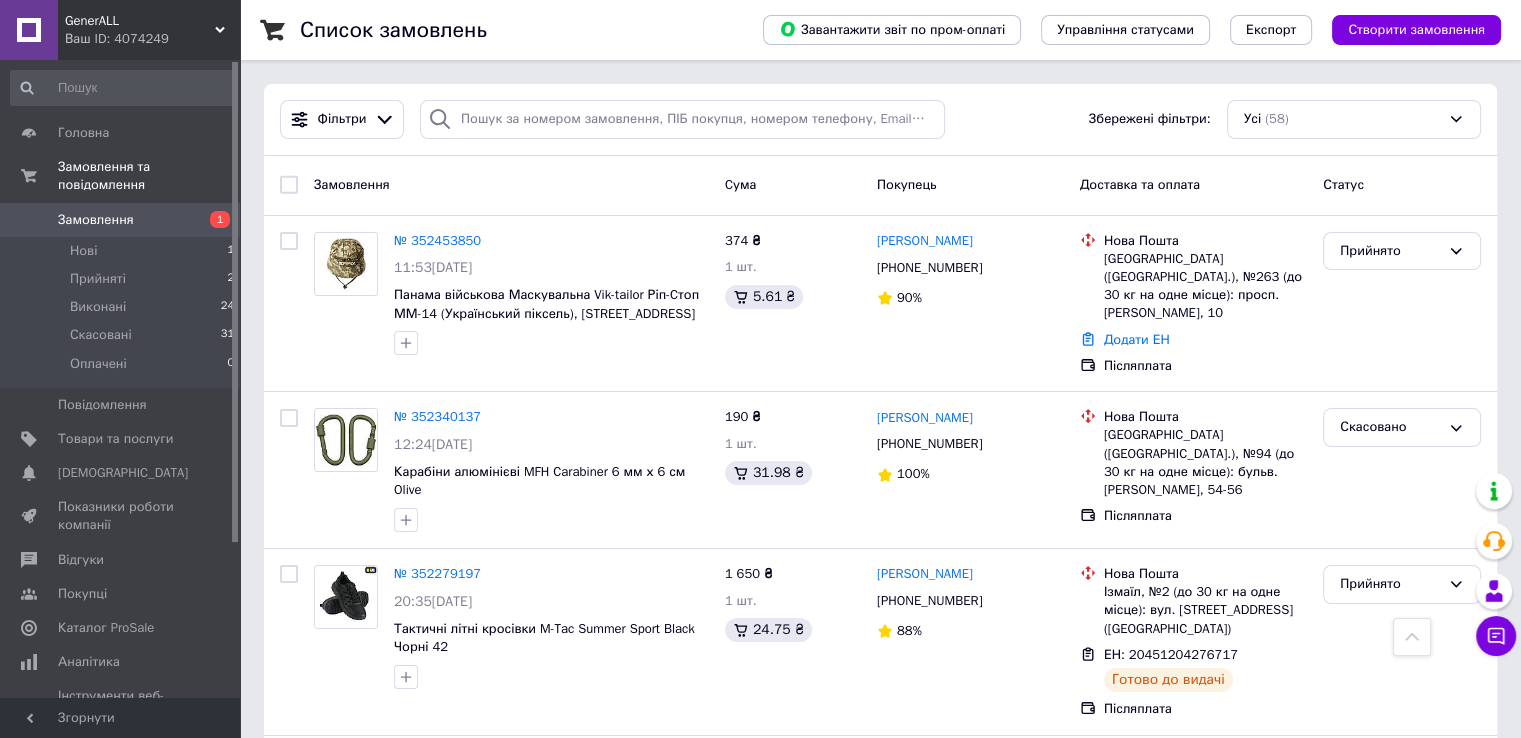 scroll, scrollTop: 1942, scrollLeft: 0, axis: vertical 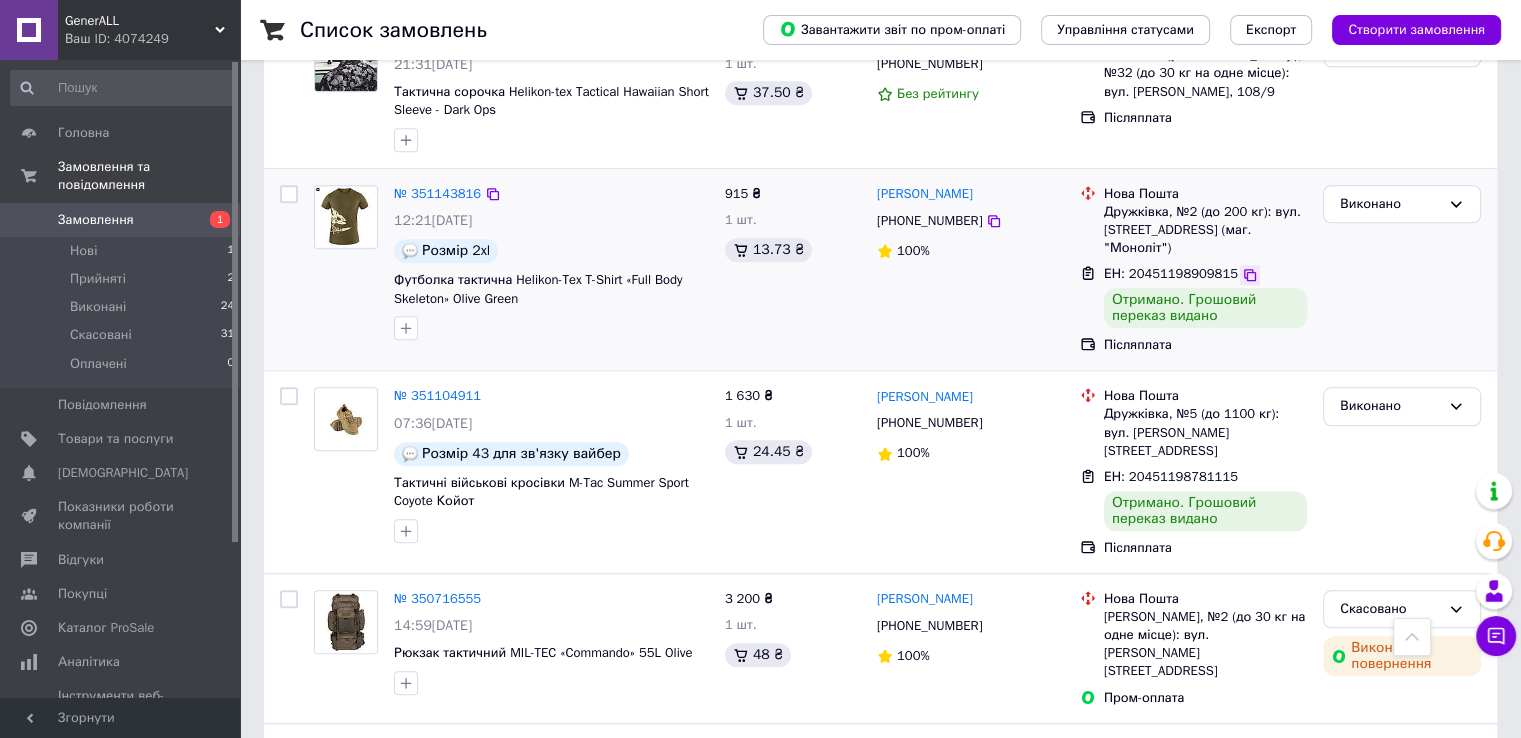 click 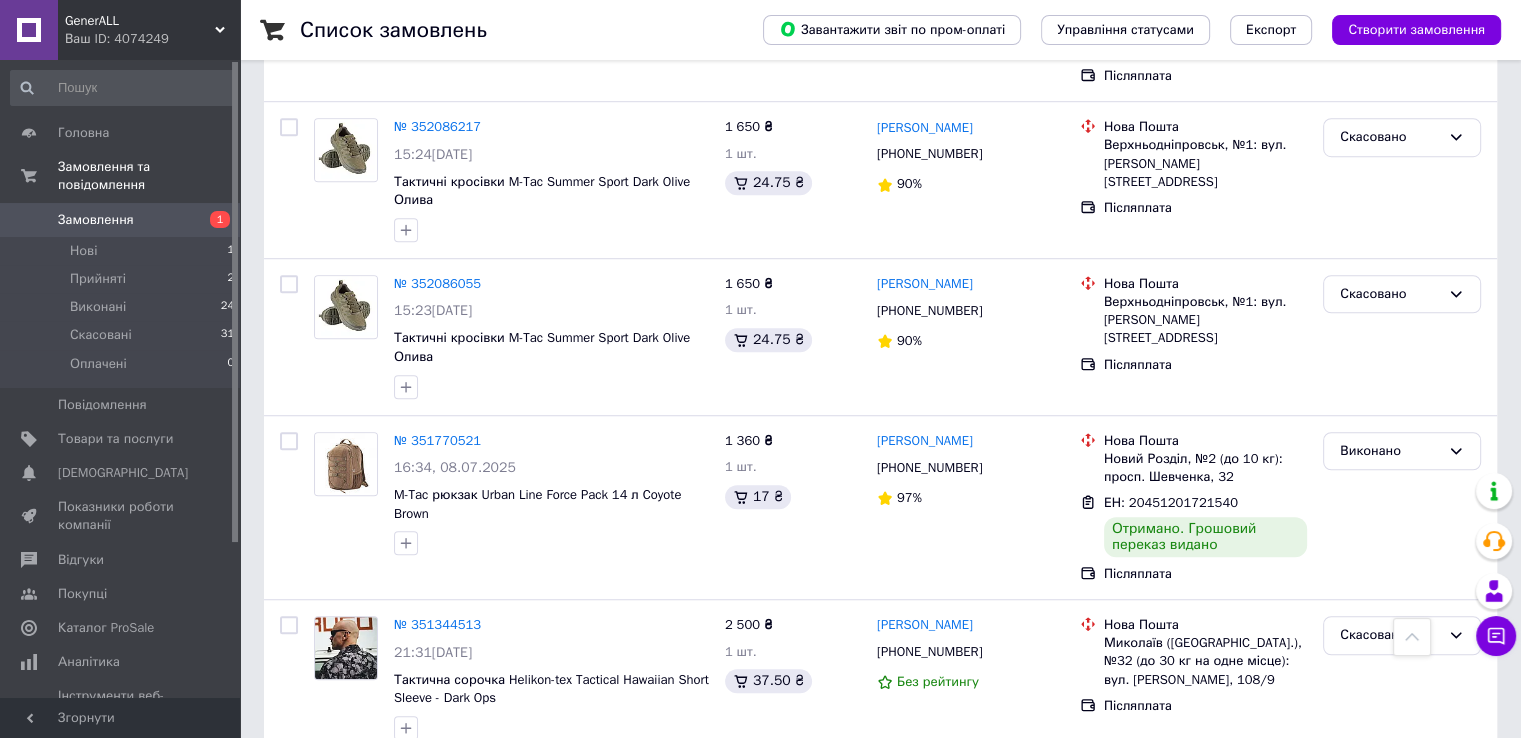 scroll, scrollTop: 1345, scrollLeft: 0, axis: vertical 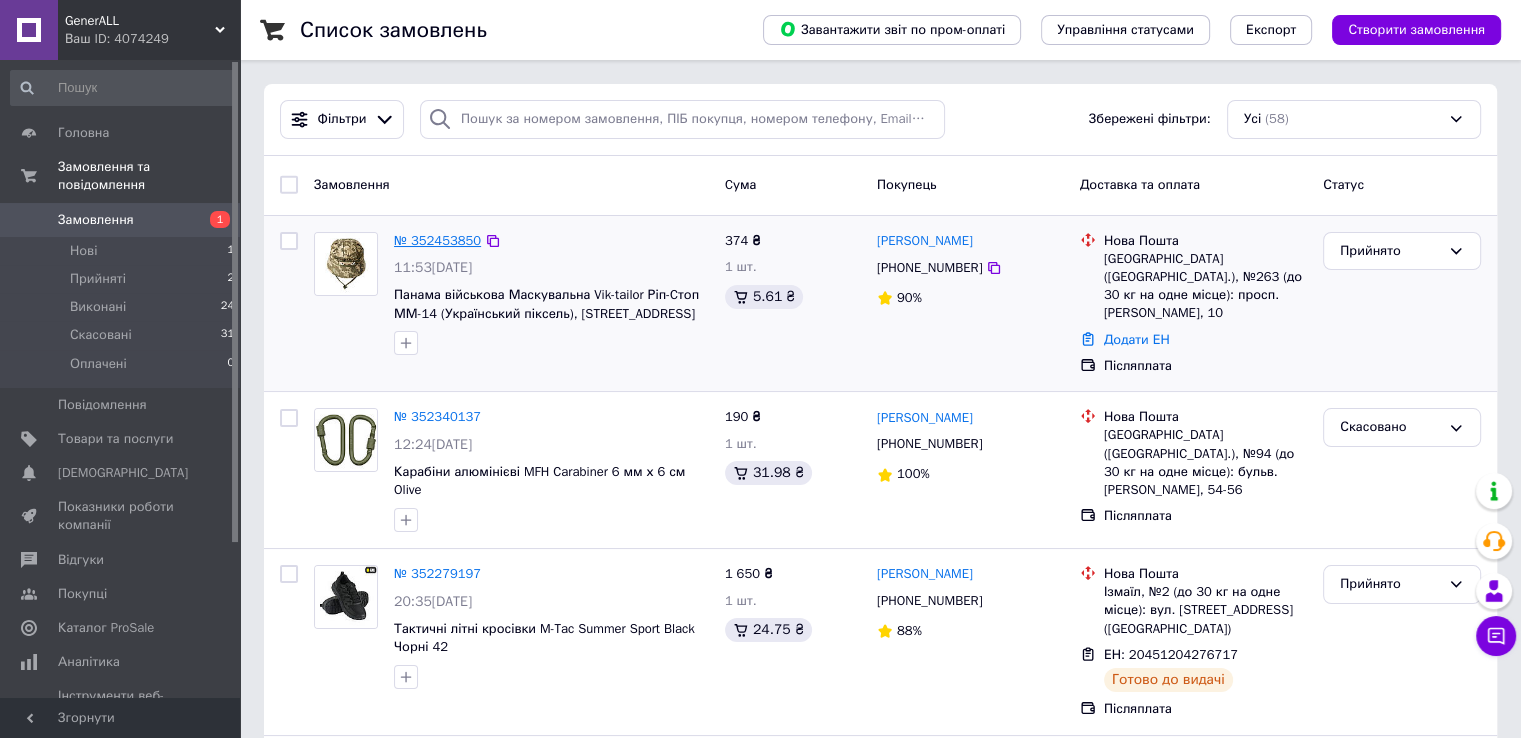 click on "№ 352453850" at bounding box center [437, 240] 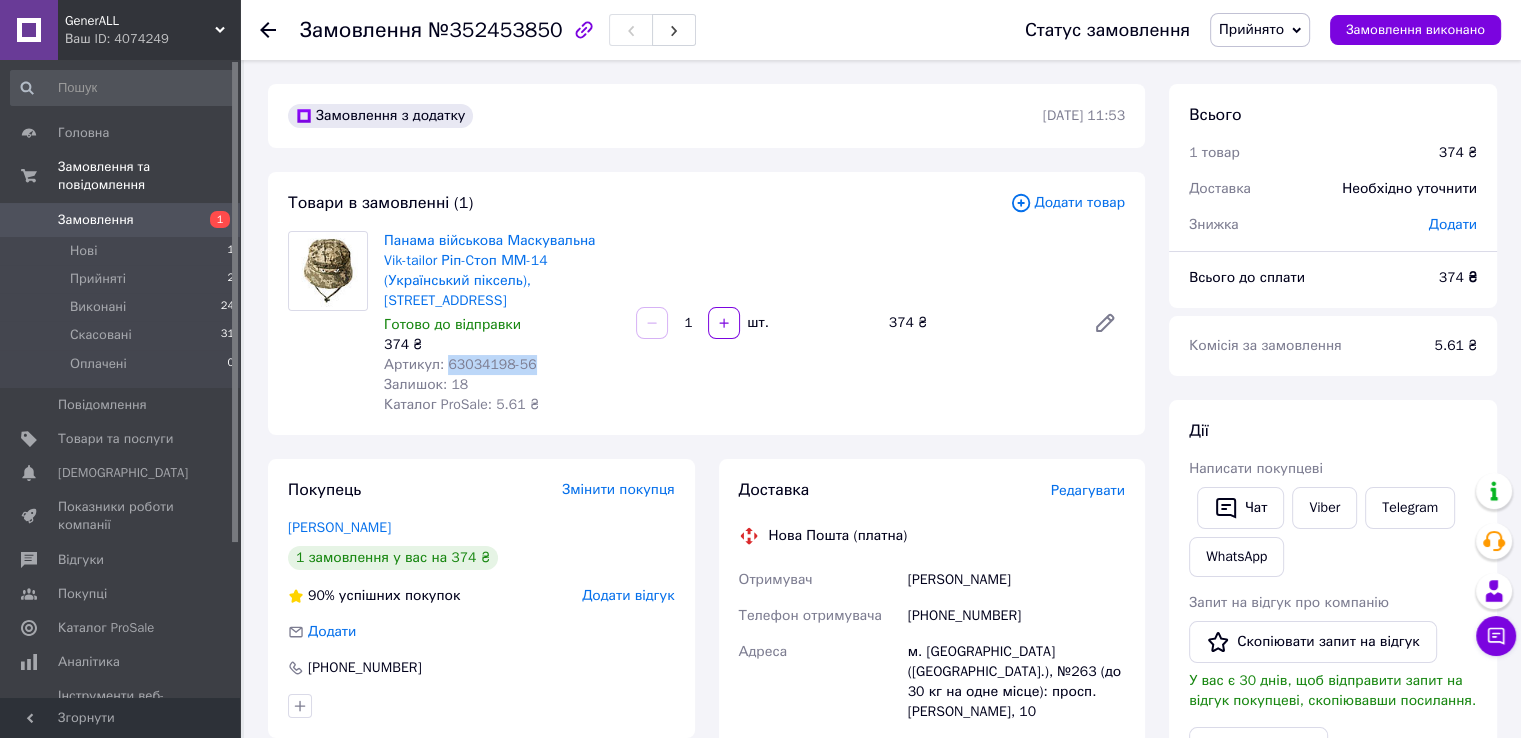 drag, startPoint x: 536, startPoint y: 348, endPoint x: 444, endPoint y: 341, distance: 92.26592 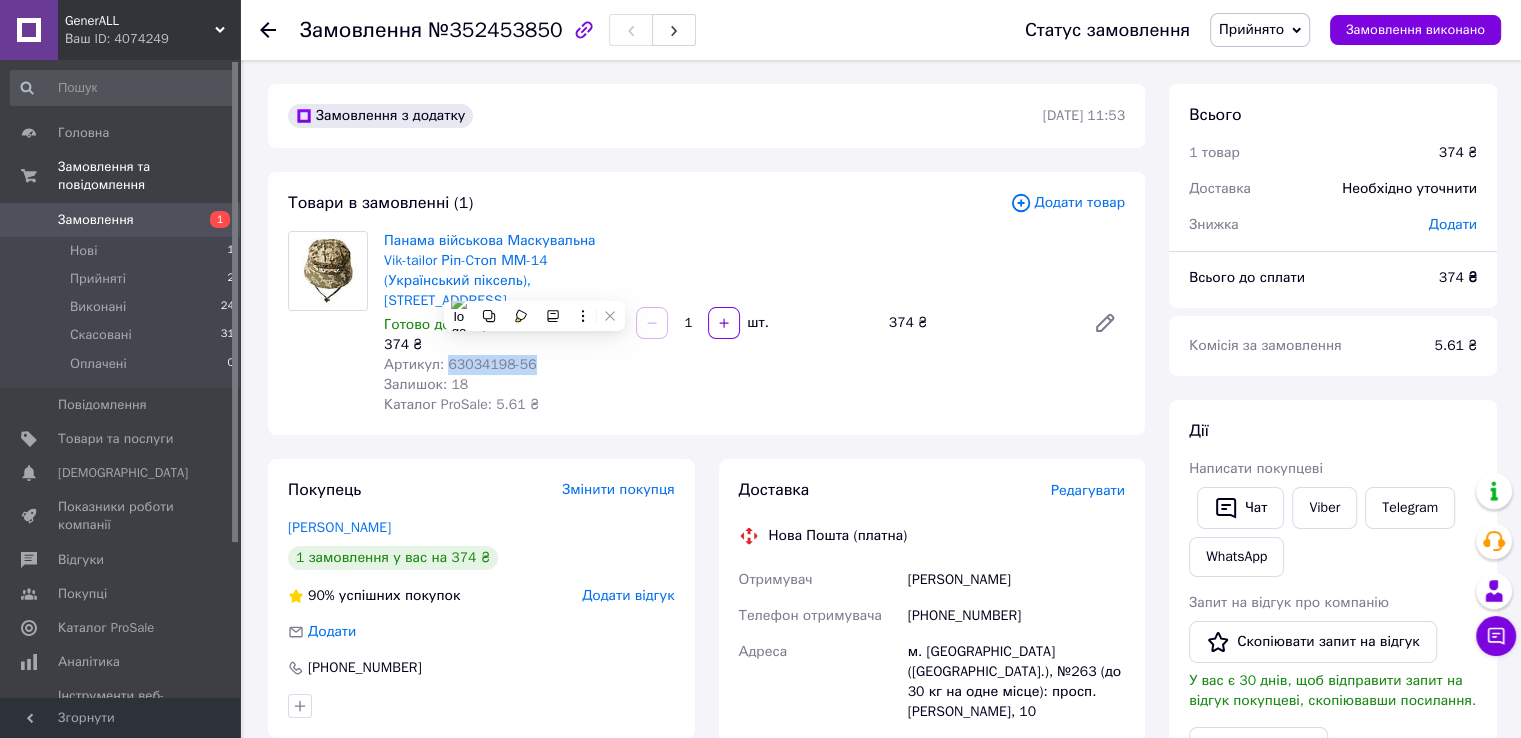 copy on "63034198-56" 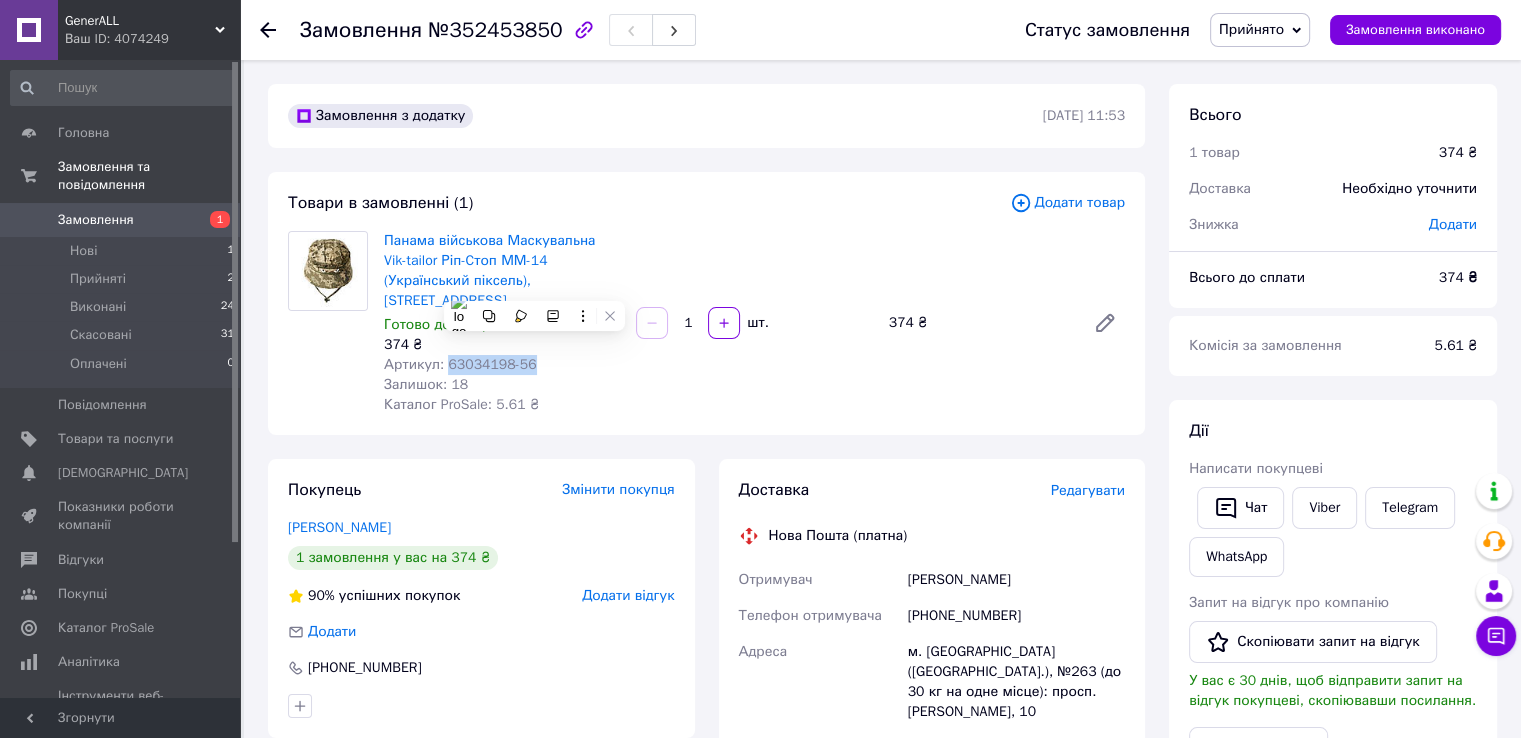 click on "Замовлення" at bounding box center [121, 220] 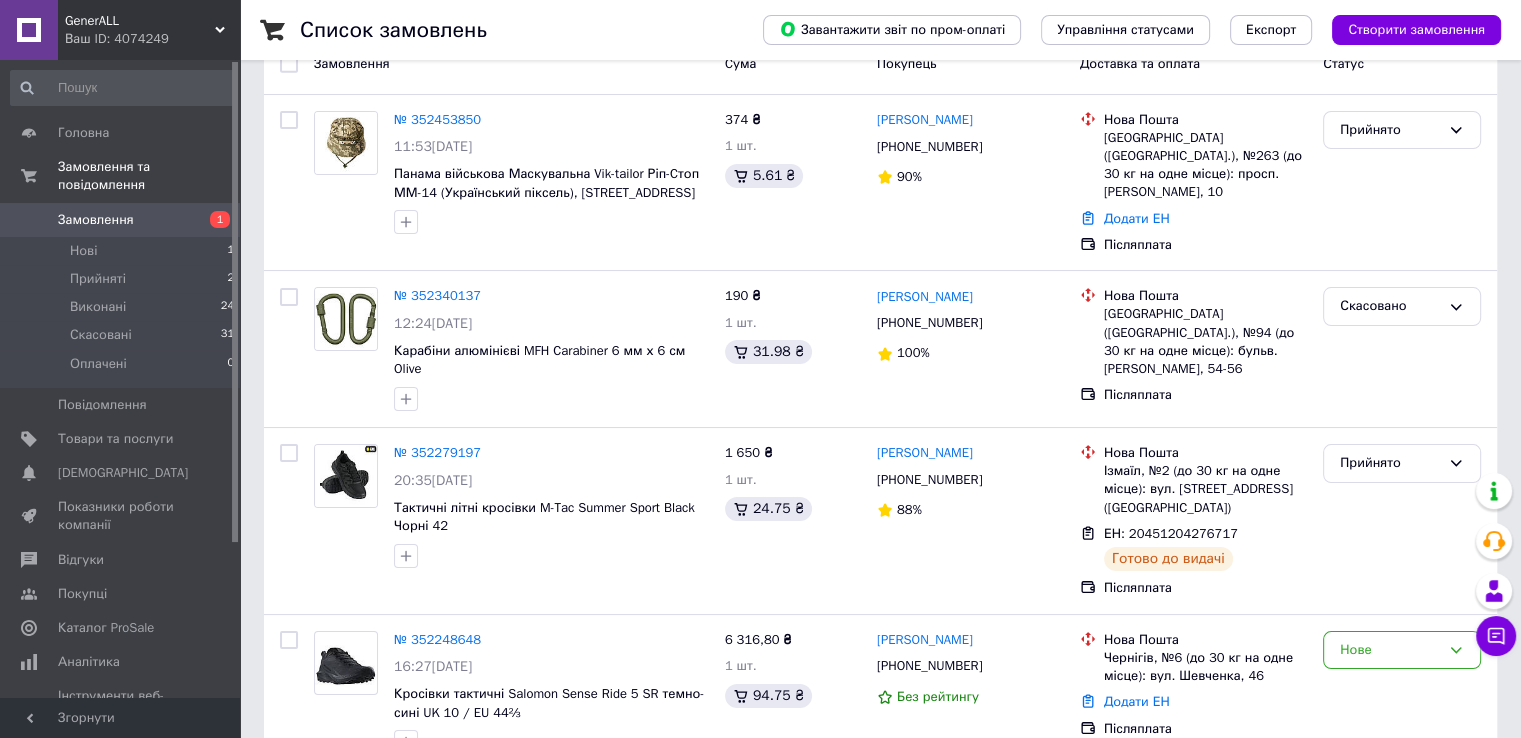 scroll, scrollTop: 151, scrollLeft: 0, axis: vertical 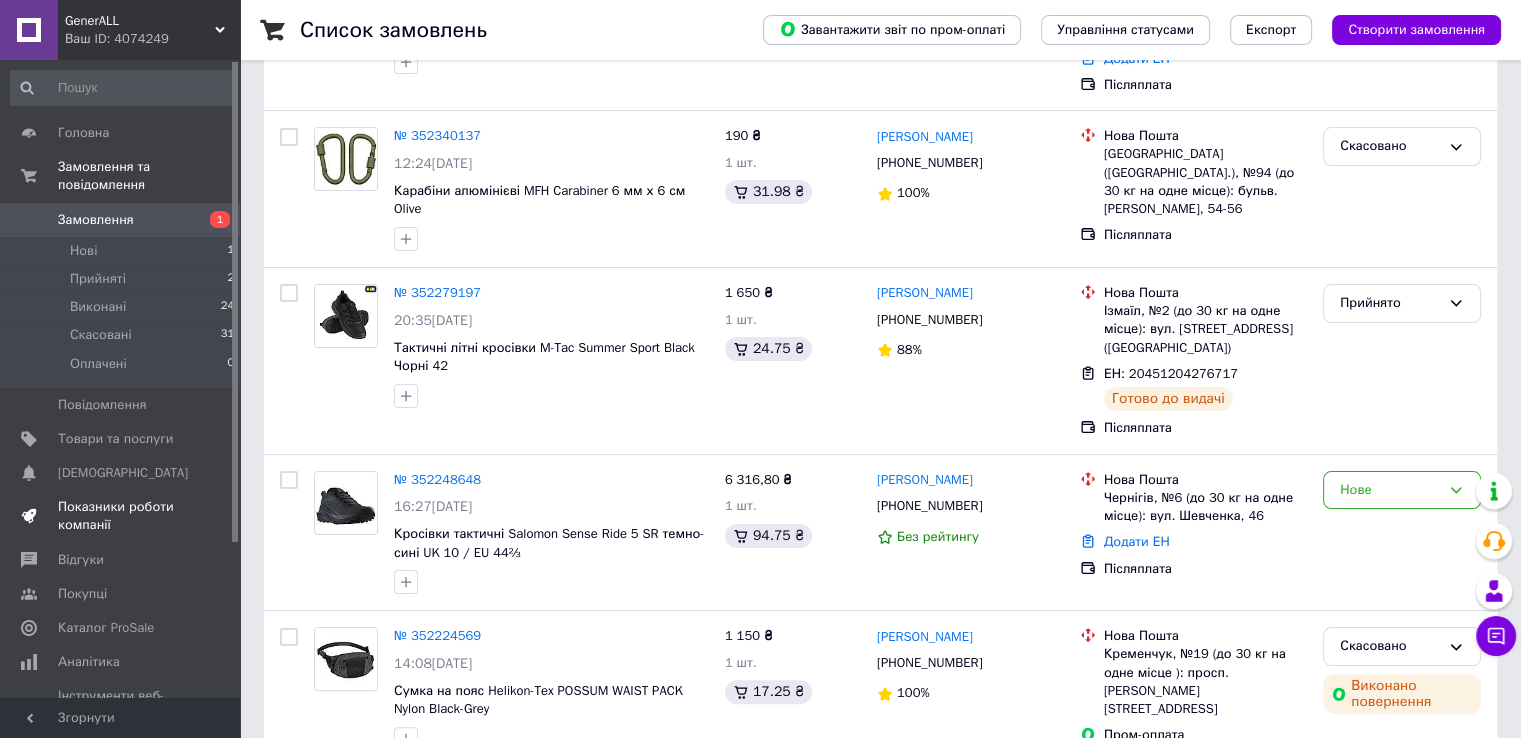 click on "Показники роботи компанії" at bounding box center (121, 516) 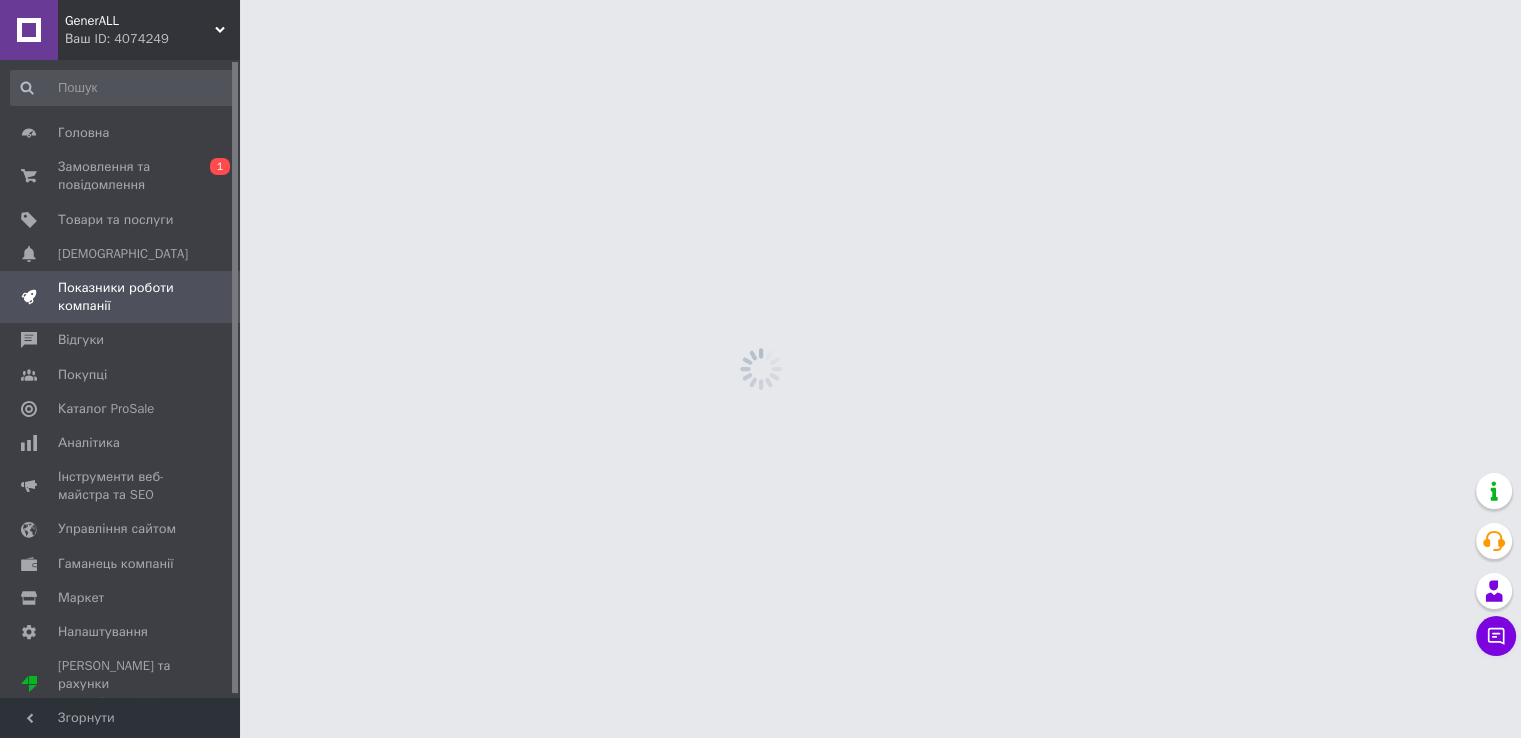 scroll, scrollTop: 0, scrollLeft: 0, axis: both 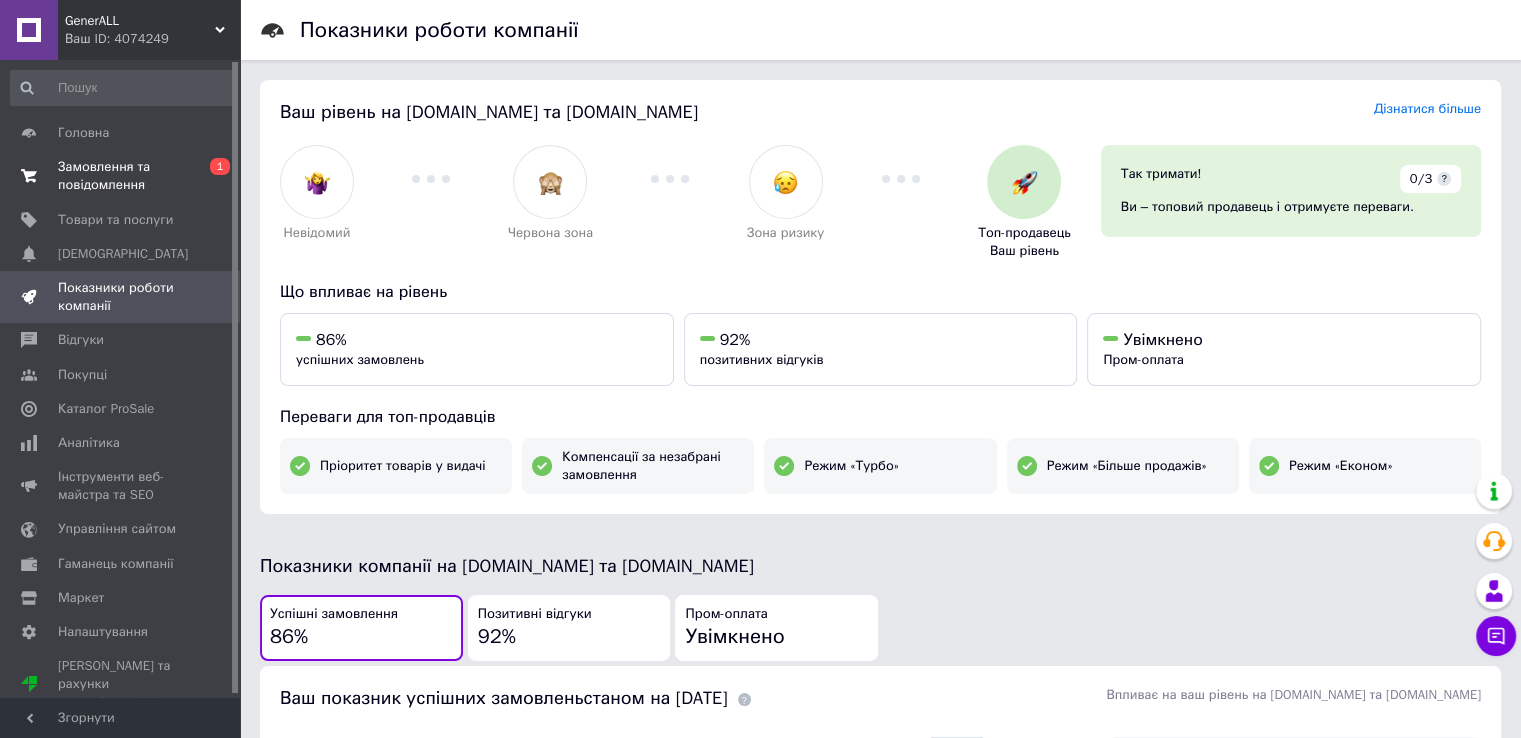 click on "Замовлення та повідомлення 0 1" at bounding box center (123, 176) 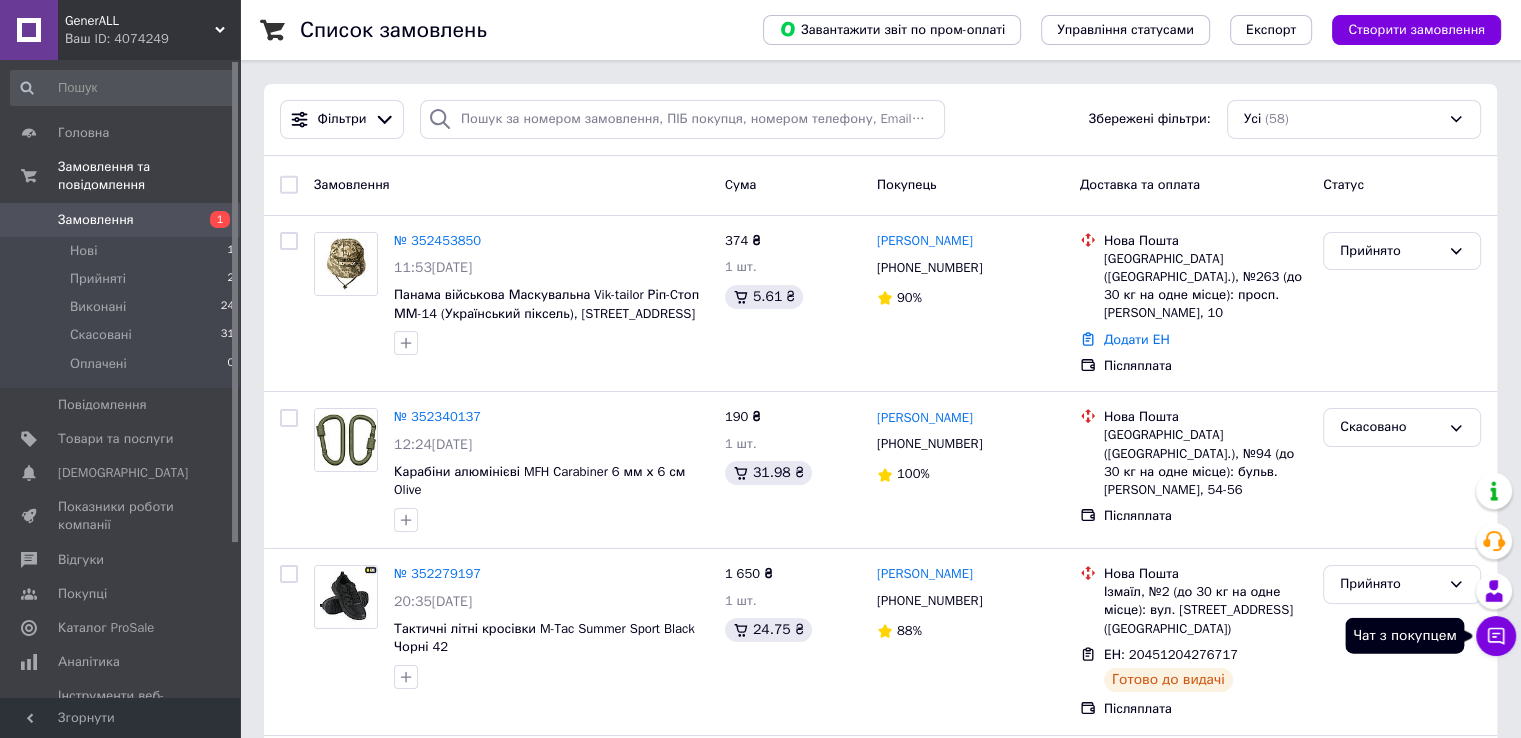 click 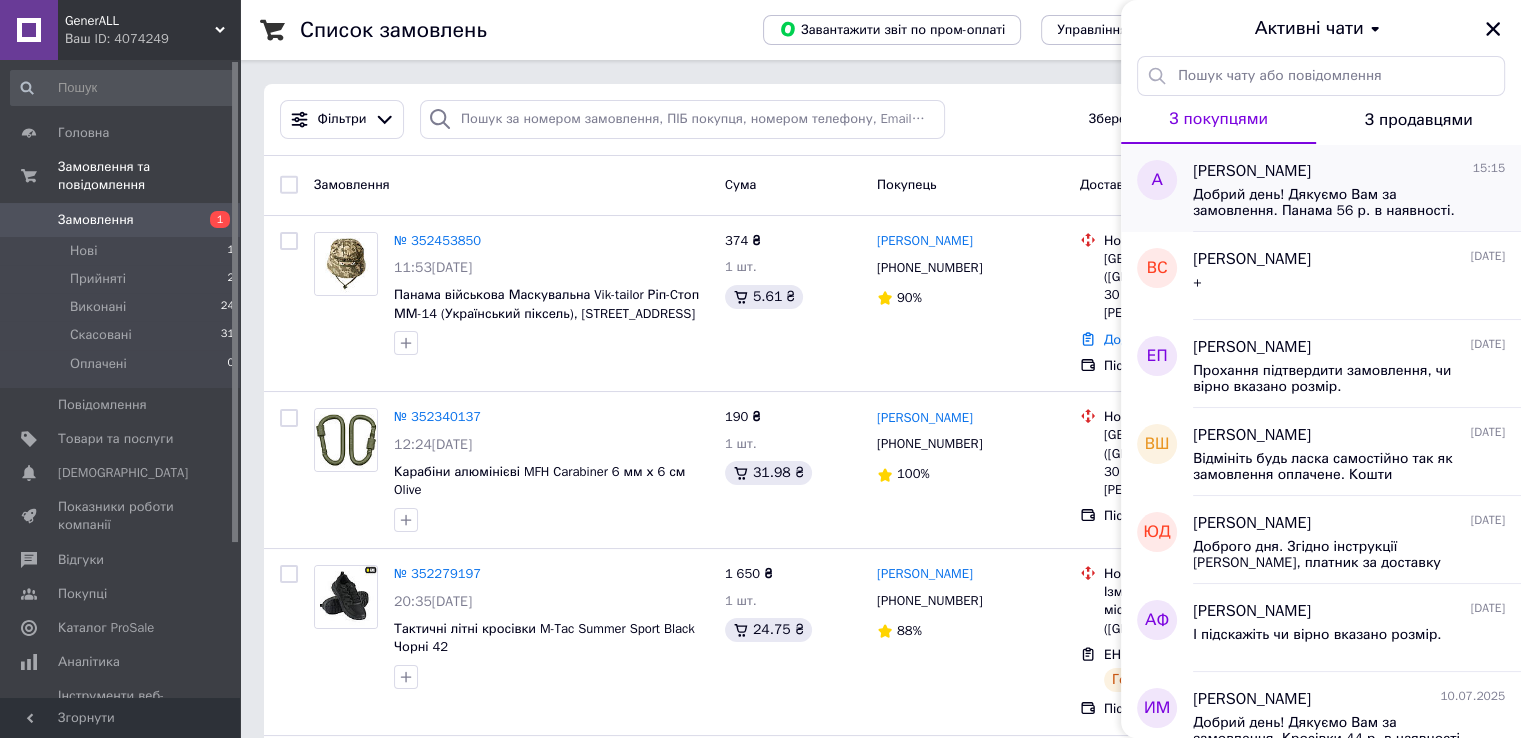 click on "Добрий день!
Дякуємо Вам за замовлення.
Панама 56 р. в наявності.
Завтра відбудеться передача товару перевізнику. Очікуйте будь ласка." at bounding box center [1335, 203] 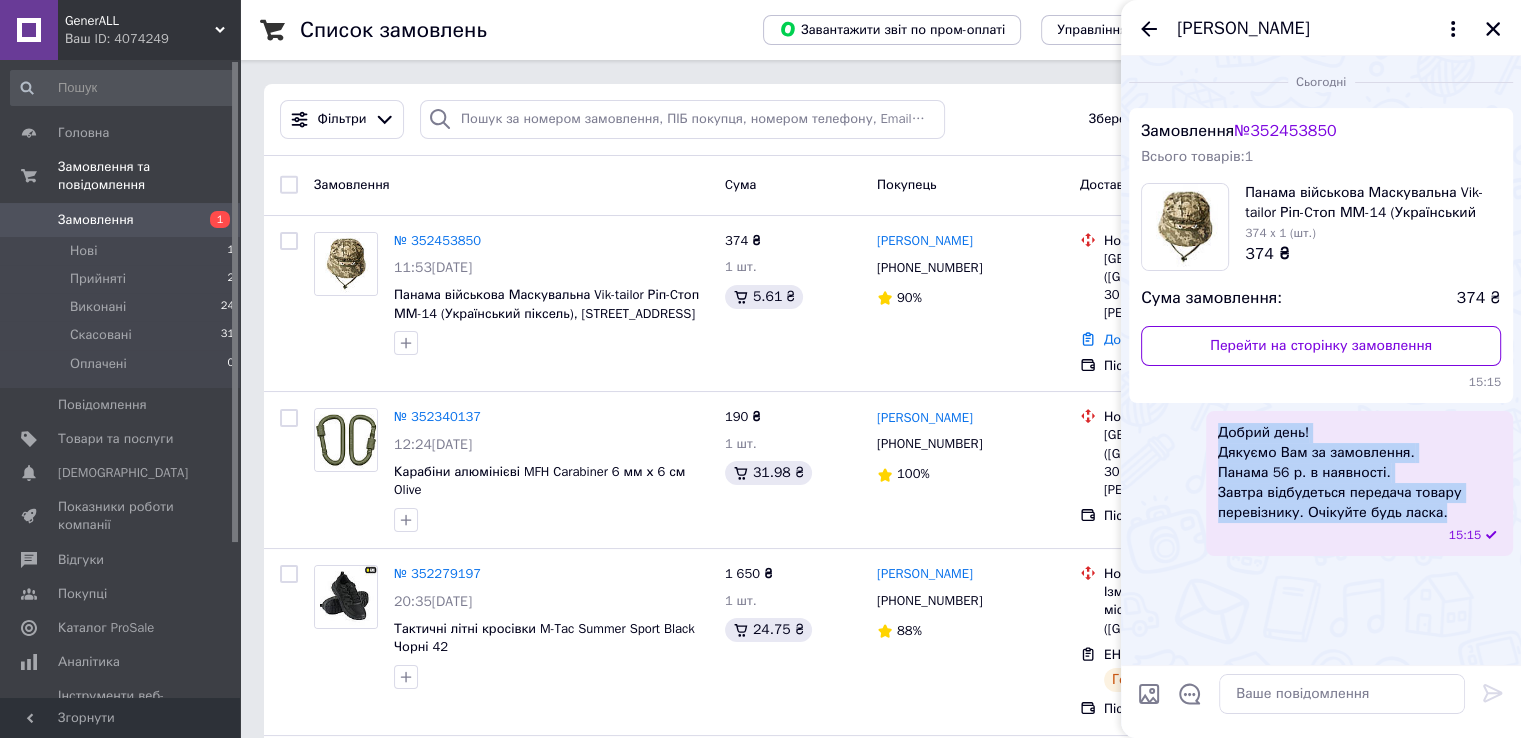 drag, startPoint x: 1442, startPoint y: 514, endPoint x: 1198, endPoint y: 437, distance: 255.8613 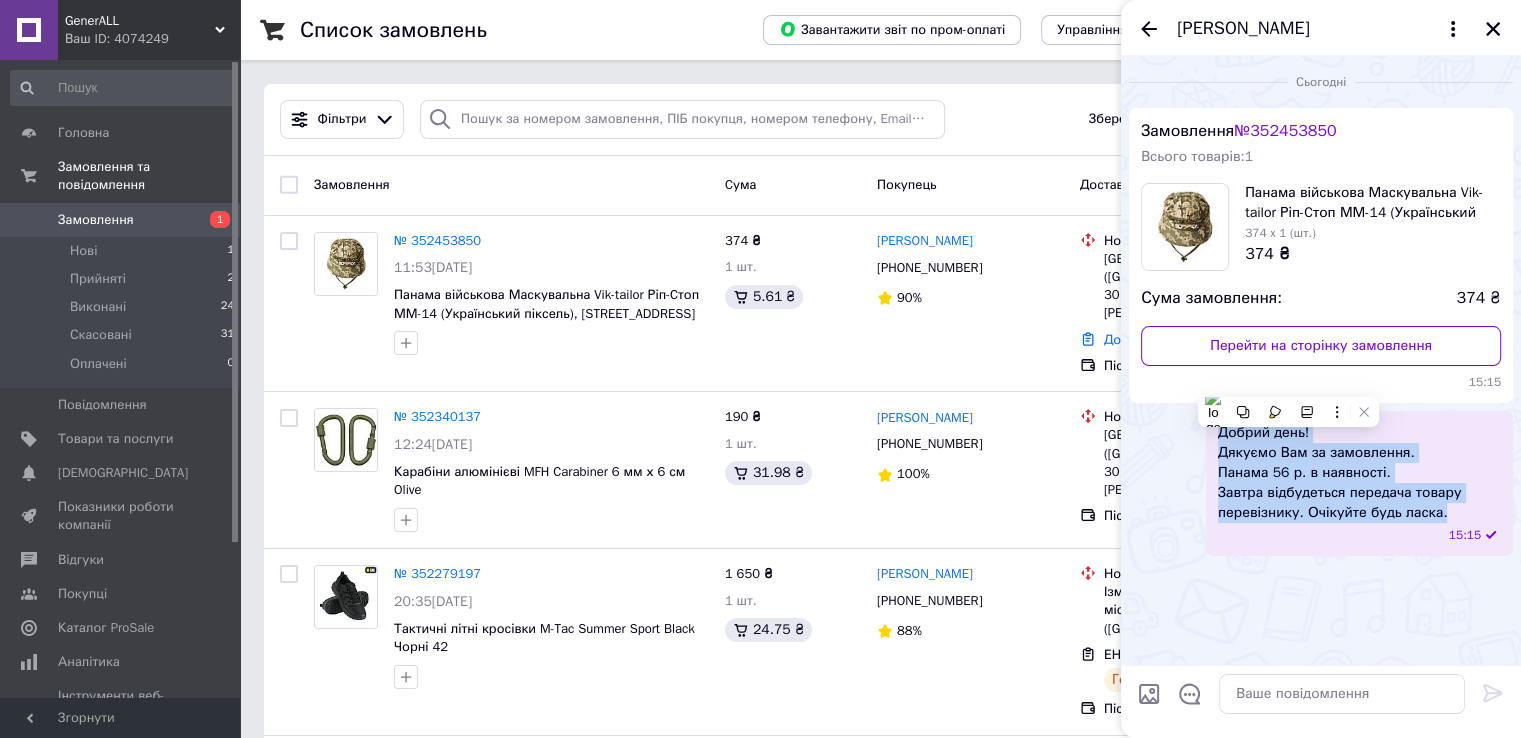 copy on "Добрий день! Дякуємо Вам за замовлення. Панама 56 р. в наявності. Завтра відбудеться передача товару перевізнику. Очікуйте будь ласка." 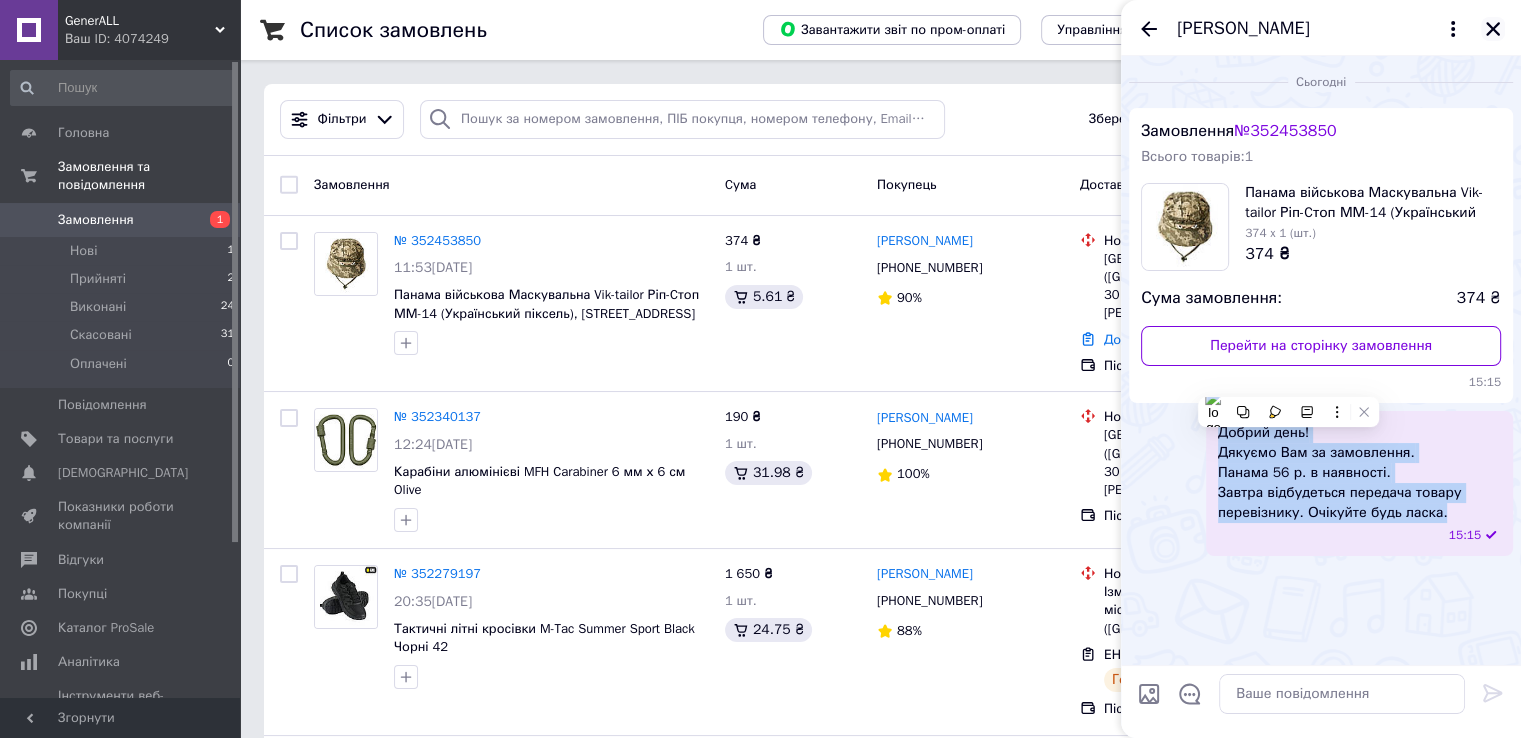 click 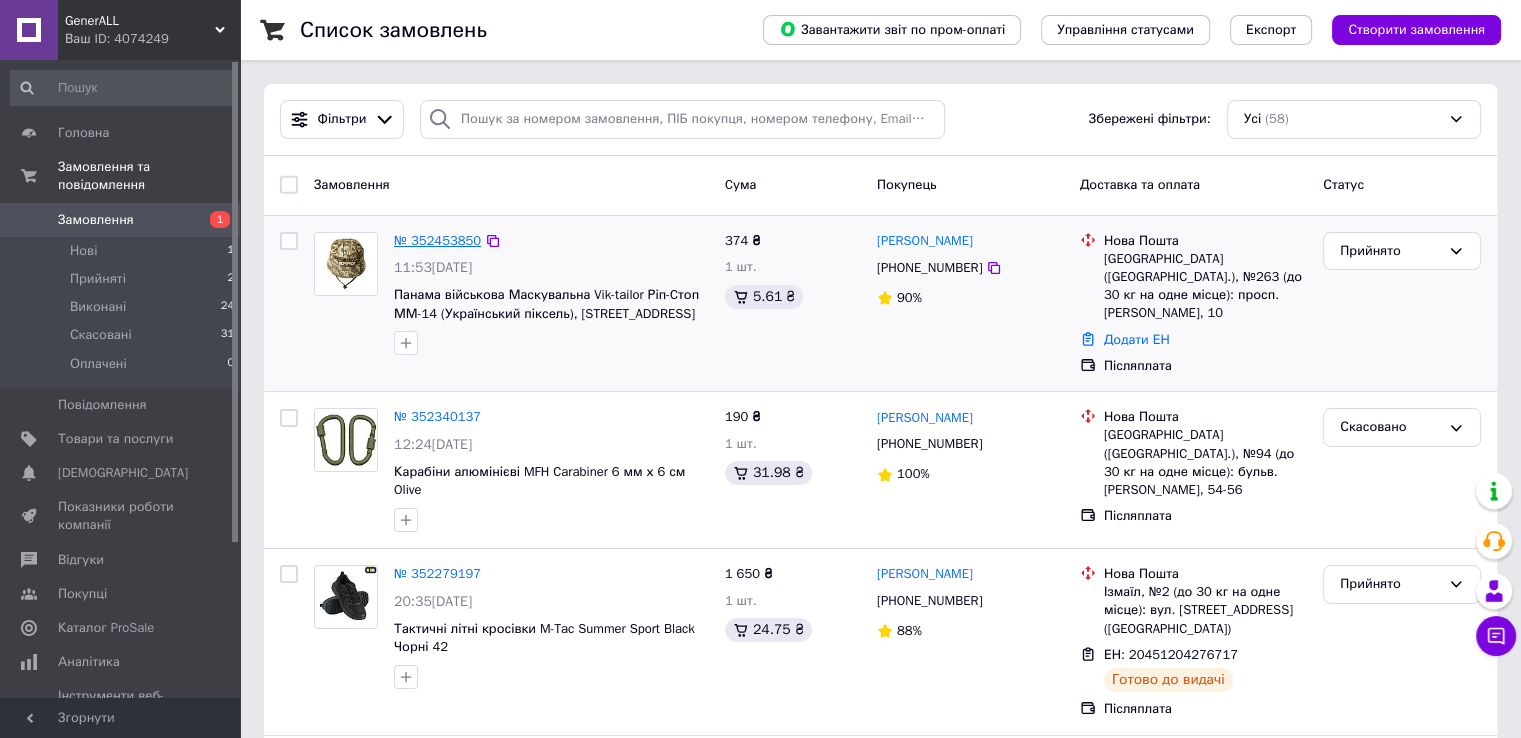 click on "№ 352453850" at bounding box center [437, 240] 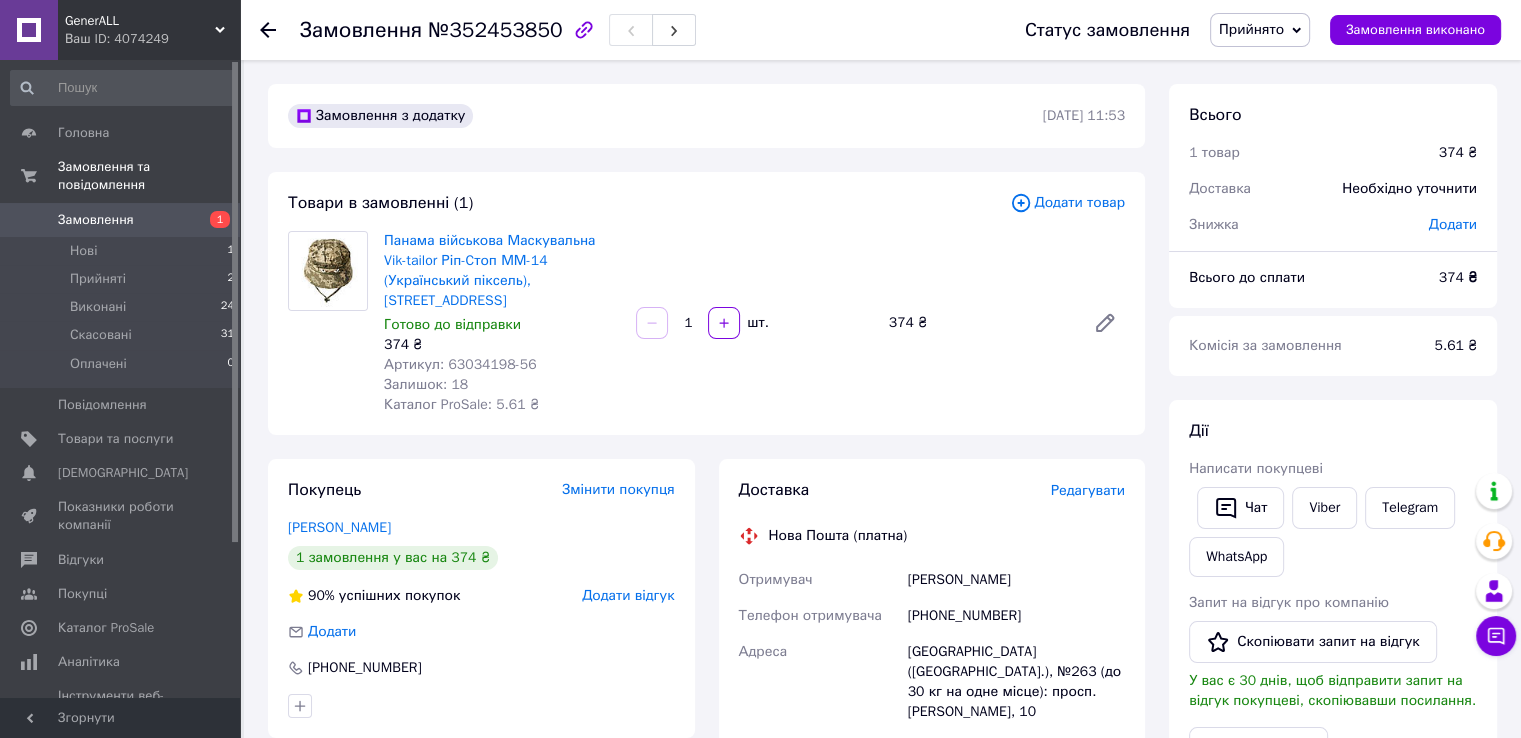 click on "Написати покупцеві" at bounding box center [1333, 469] 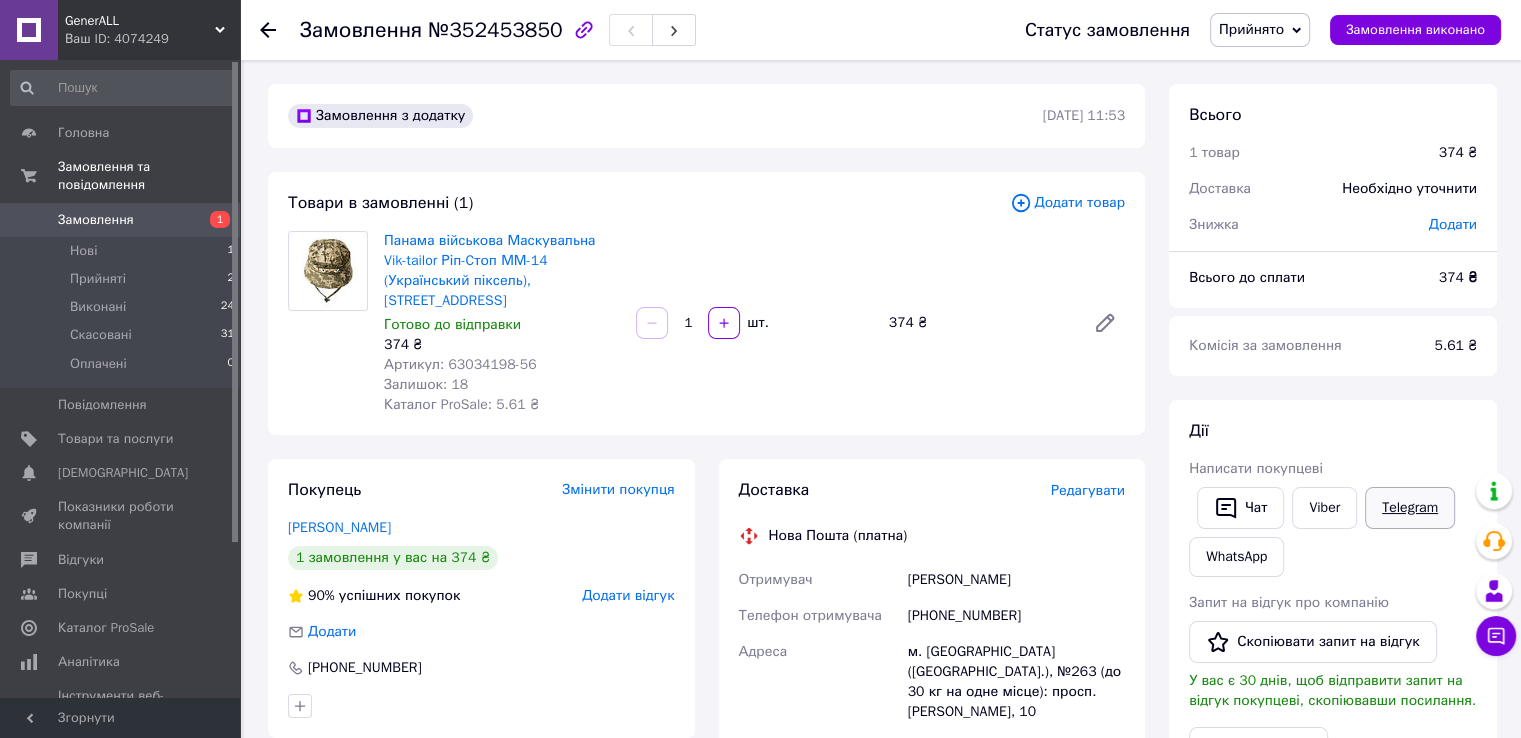 click on "Telegram" at bounding box center [1410, 508] 